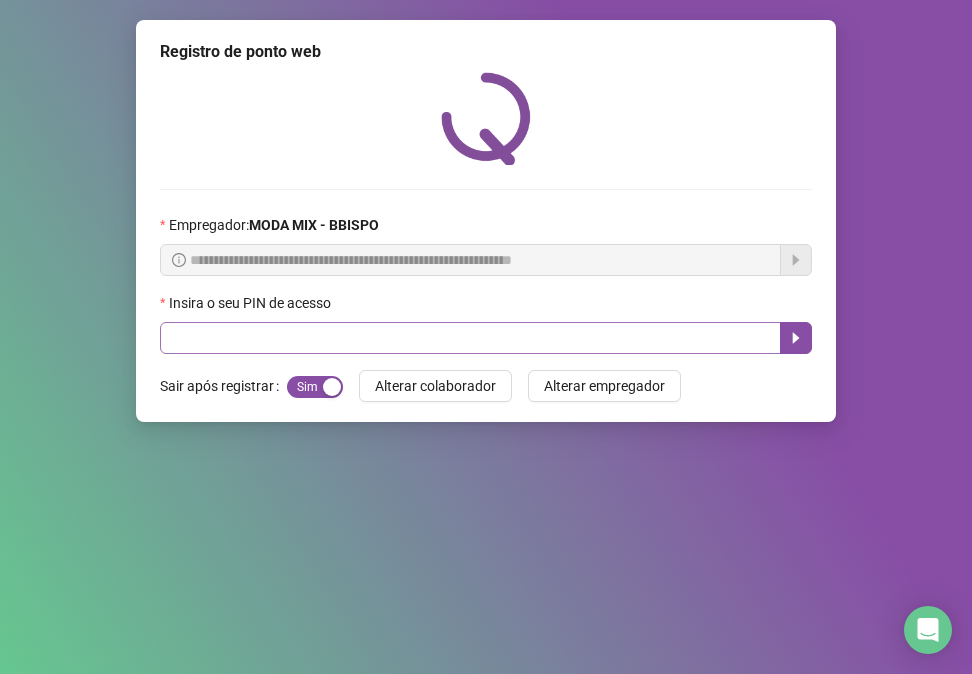 scroll, scrollTop: 0, scrollLeft: 0, axis: both 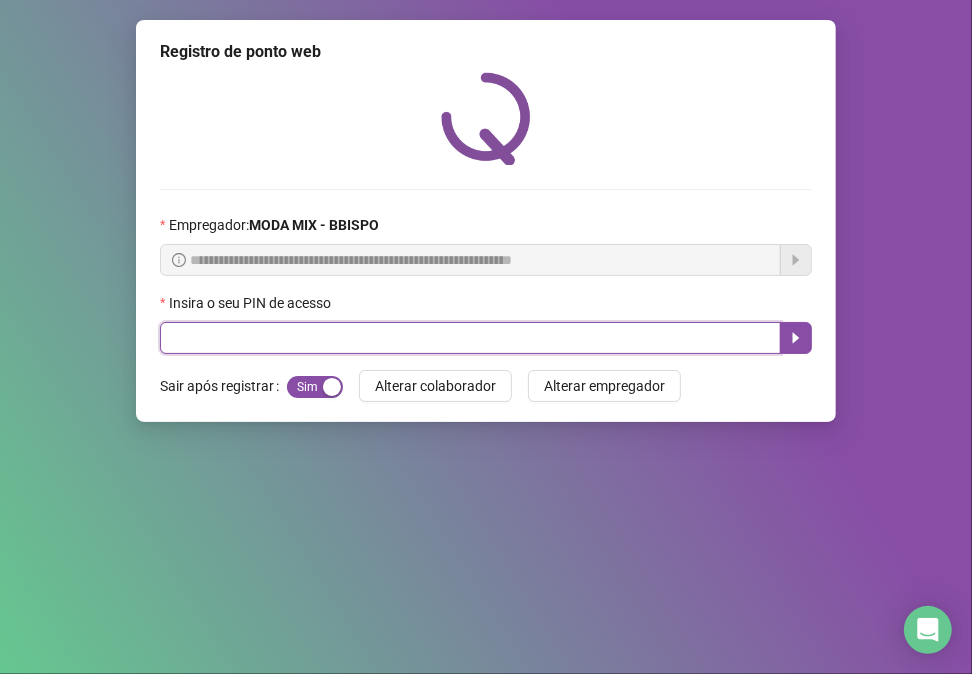 click at bounding box center (470, 338) 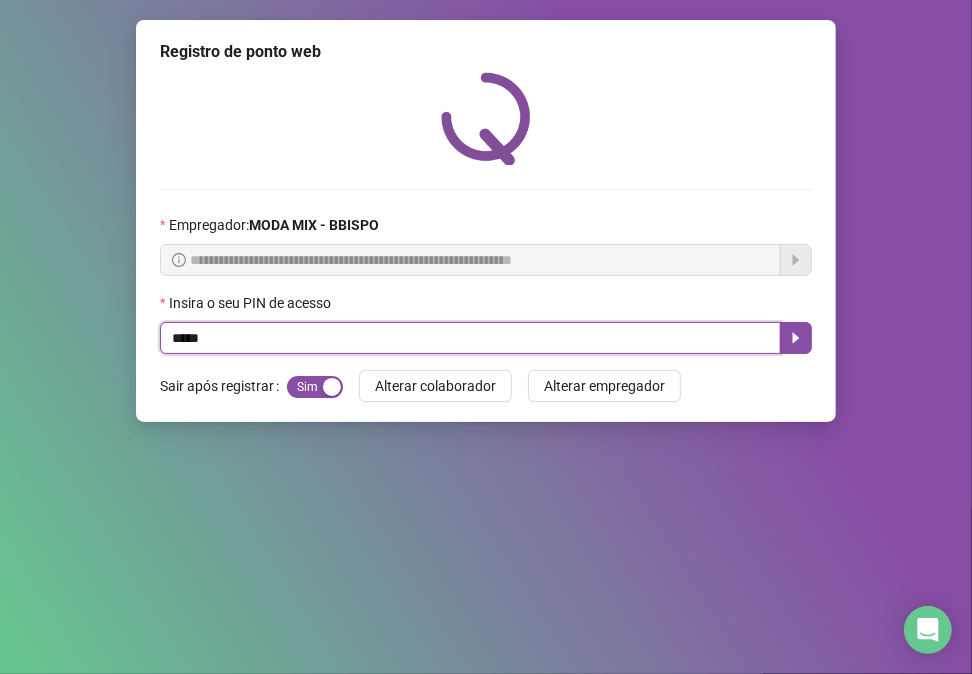 type on "*****" 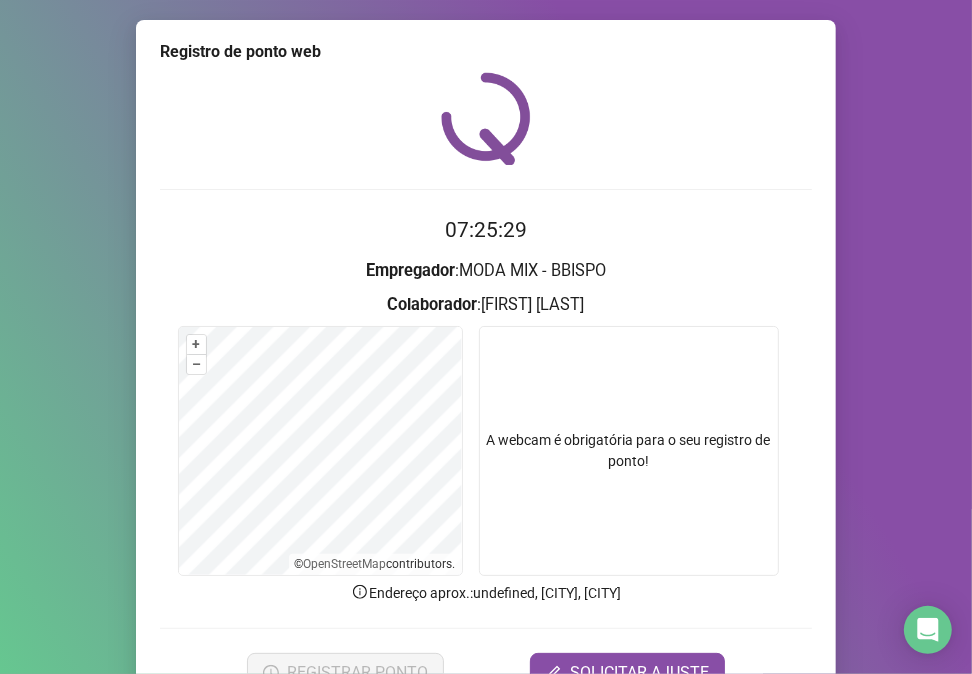 scroll, scrollTop: 105, scrollLeft: 0, axis: vertical 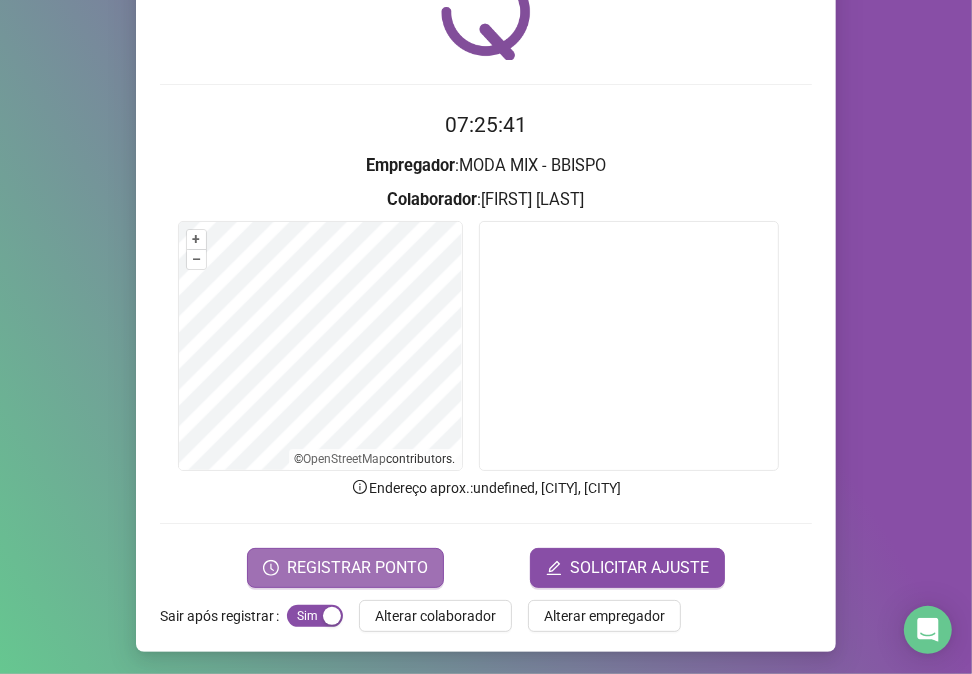 click on "REGISTRAR PONTO" at bounding box center (357, 568) 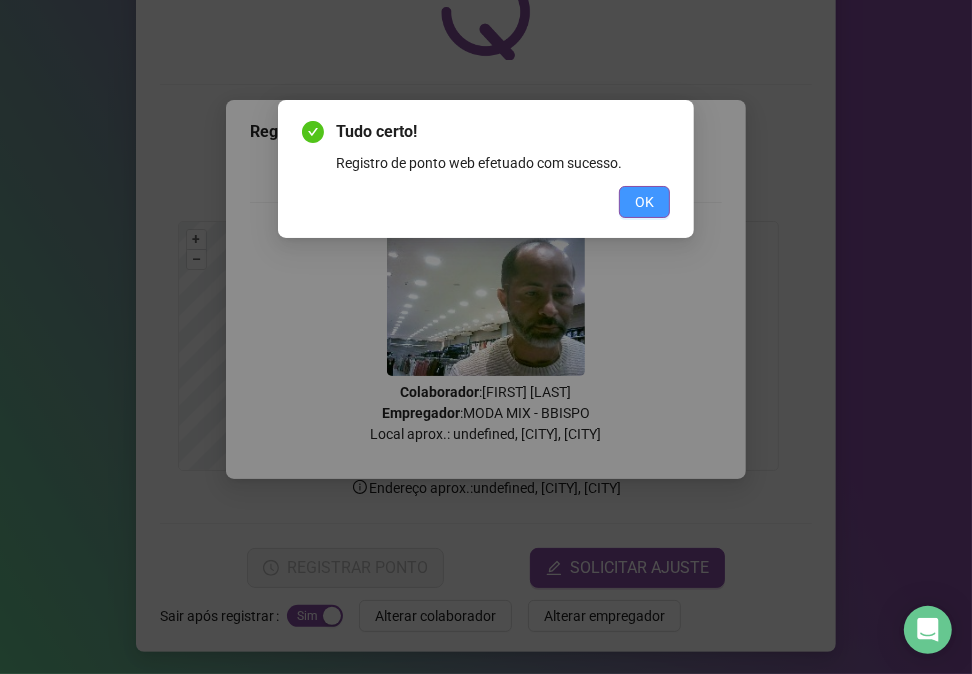 click on "OK" at bounding box center (644, 202) 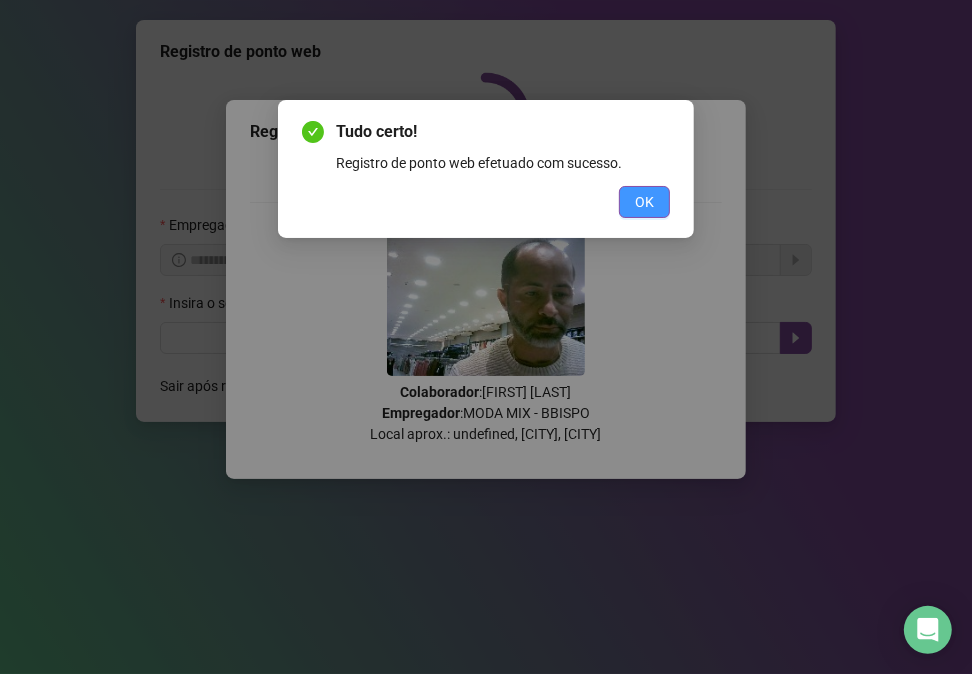 scroll, scrollTop: 0, scrollLeft: 0, axis: both 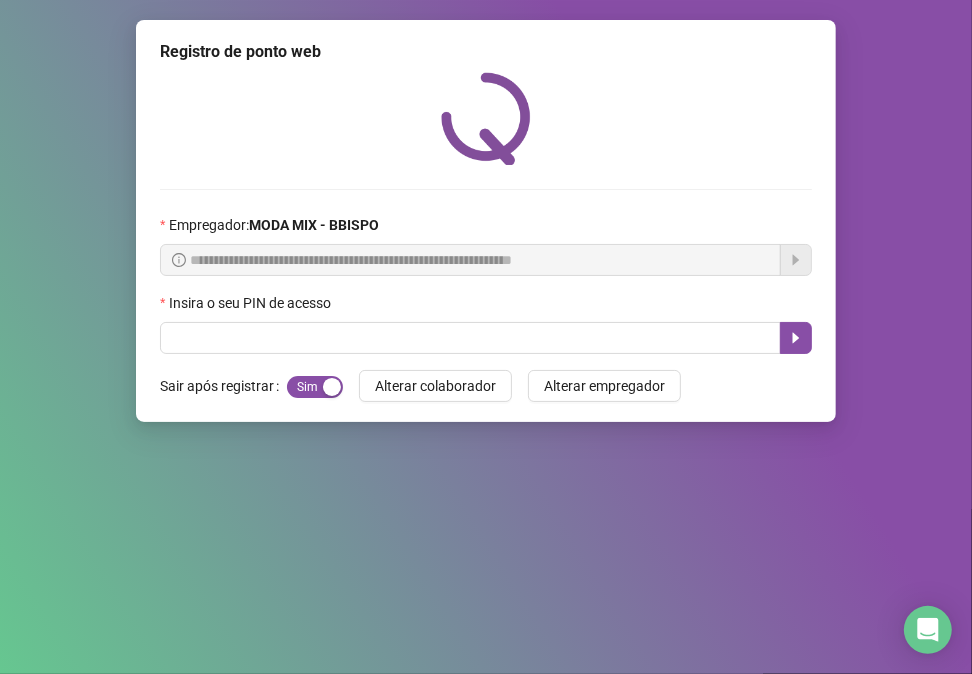 click on "**********" at bounding box center (486, 221) 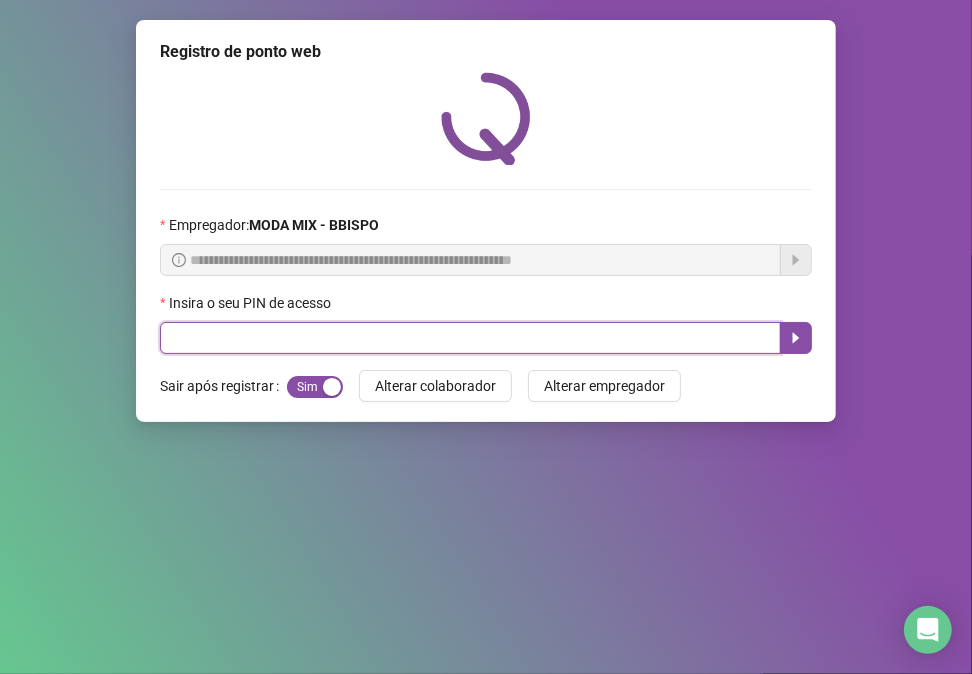 click at bounding box center [470, 338] 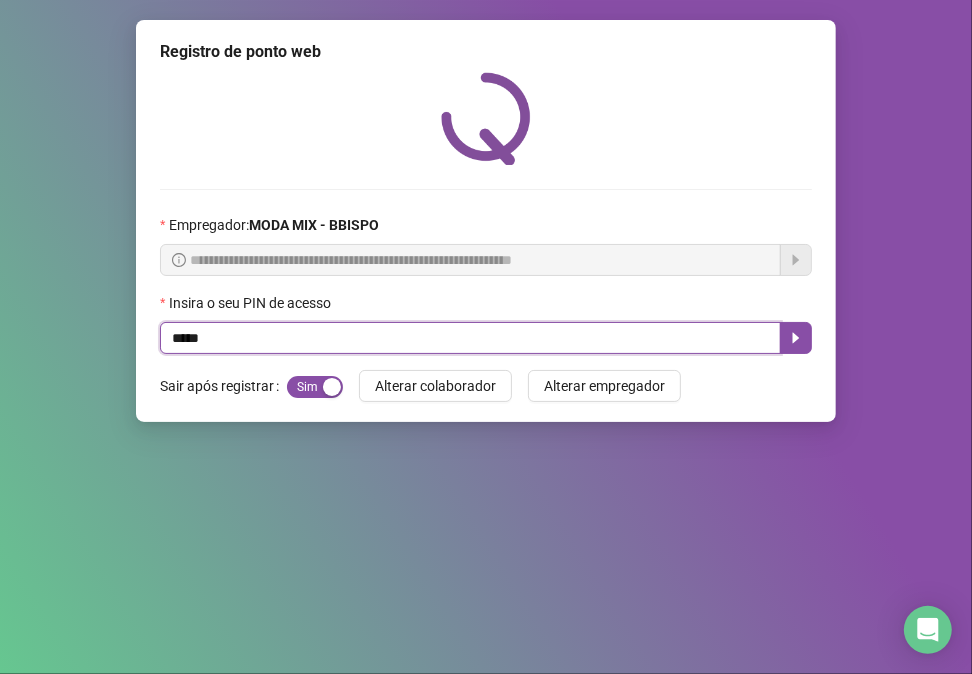 type on "*****" 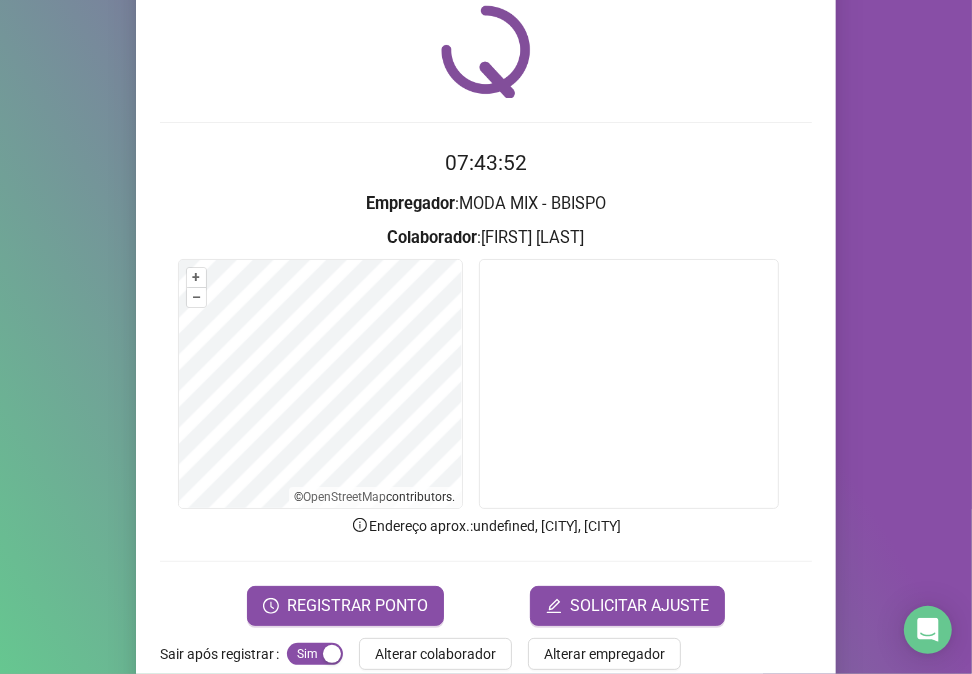 scroll, scrollTop: 105, scrollLeft: 0, axis: vertical 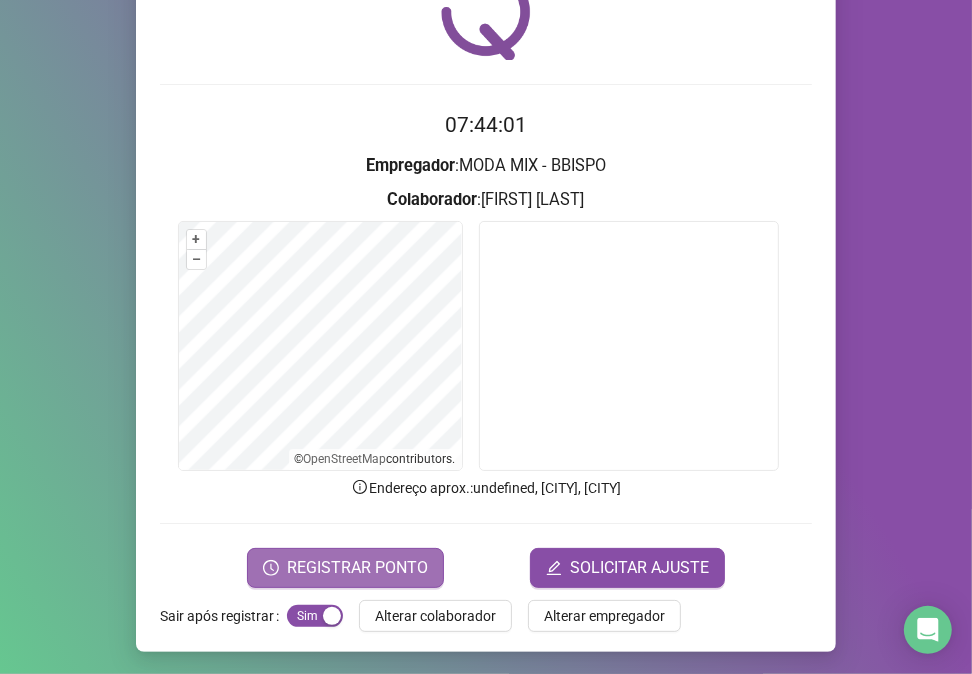click on "REGISTRAR PONTO" at bounding box center (357, 568) 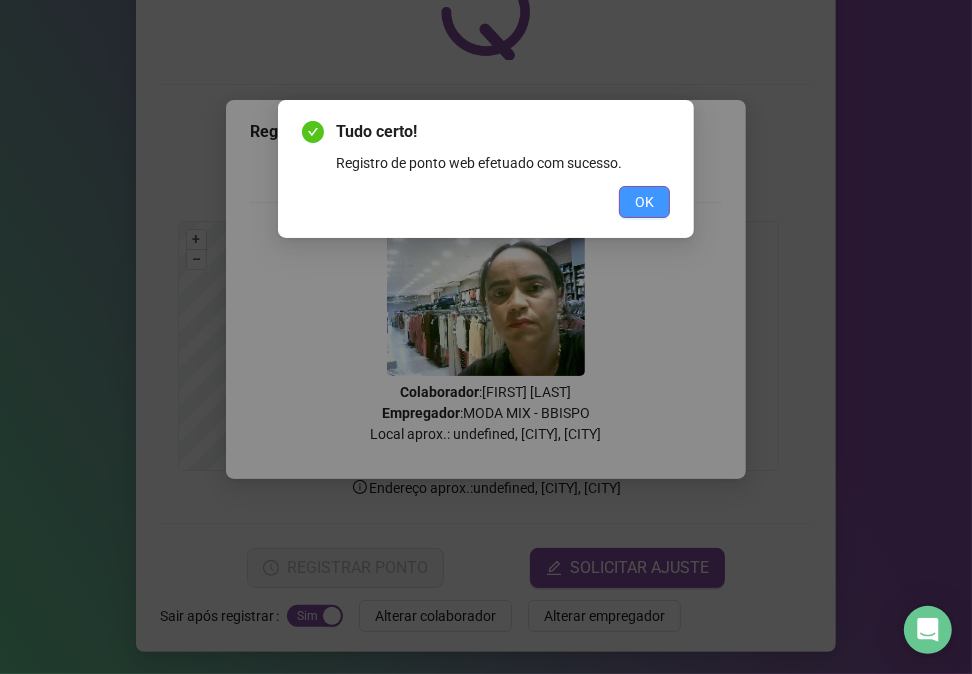 click on "OK" at bounding box center (644, 202) 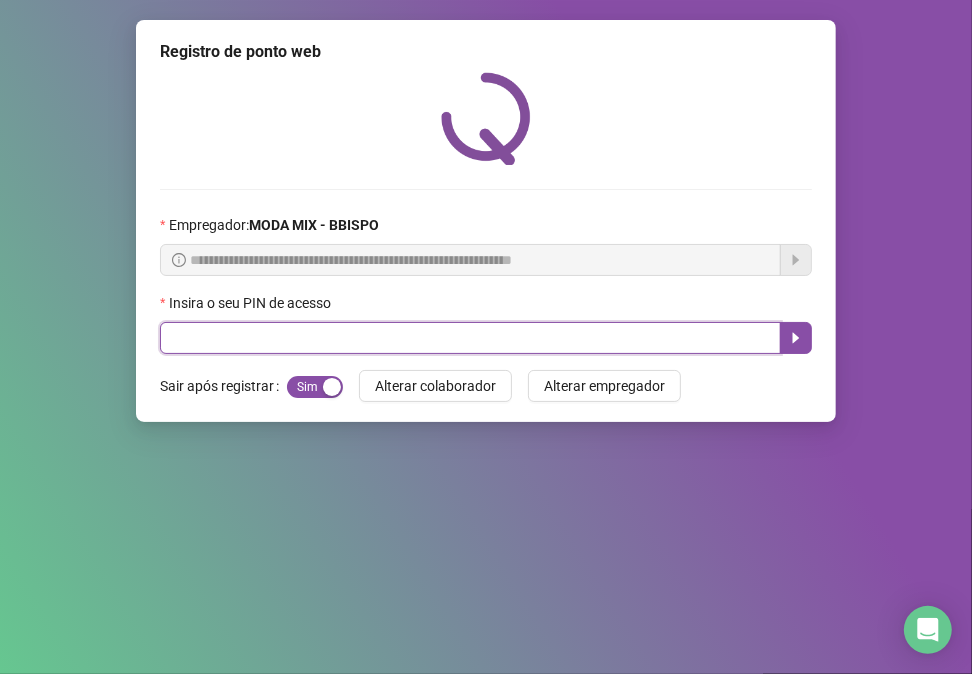 click at bounding box center [470, 338] 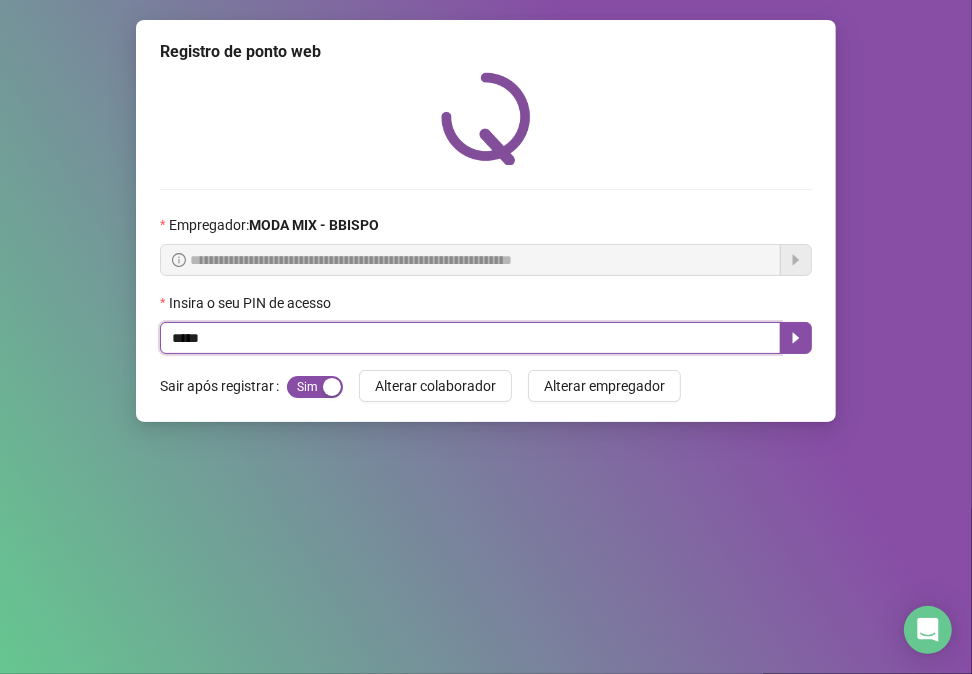type on "*****" 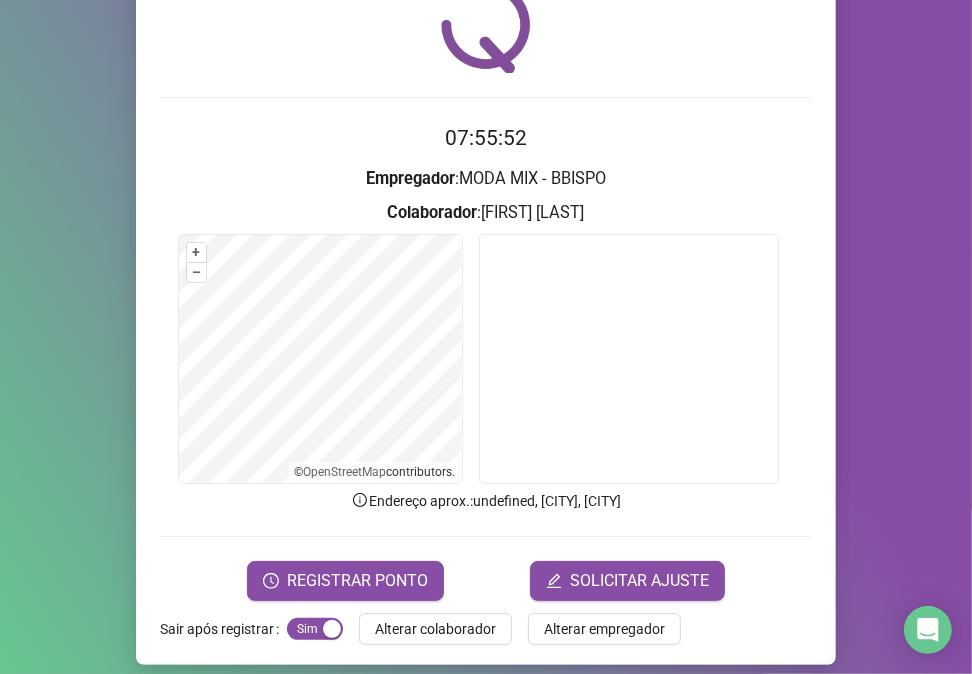 scroll, scrollTop: 105, scrollLeft: 0, axis: vertical 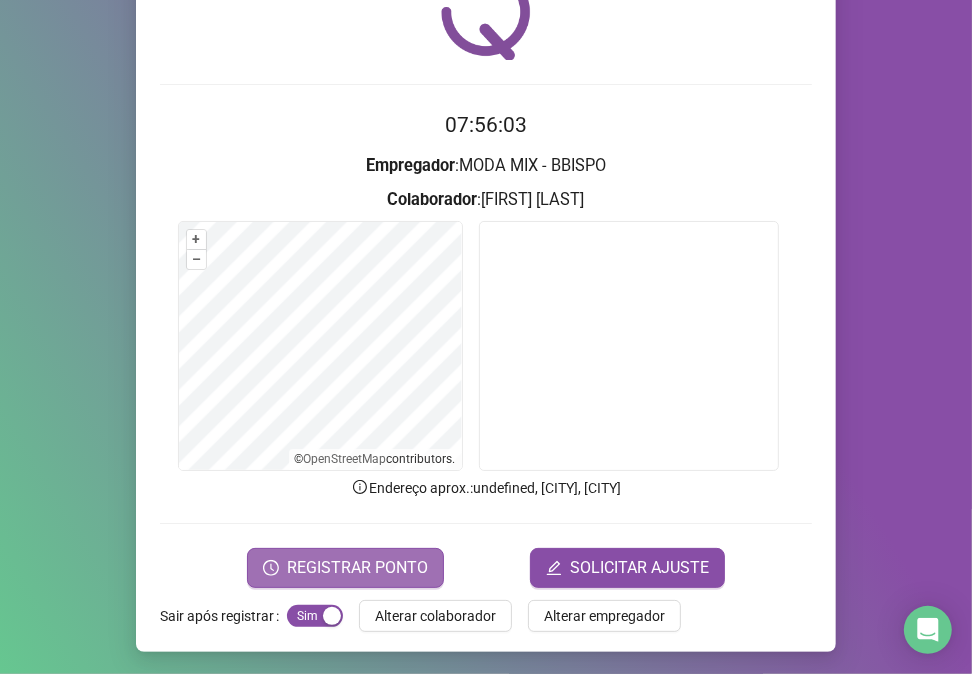 click on "REGISTRAR PONTO" at bounding box center [357, 568] 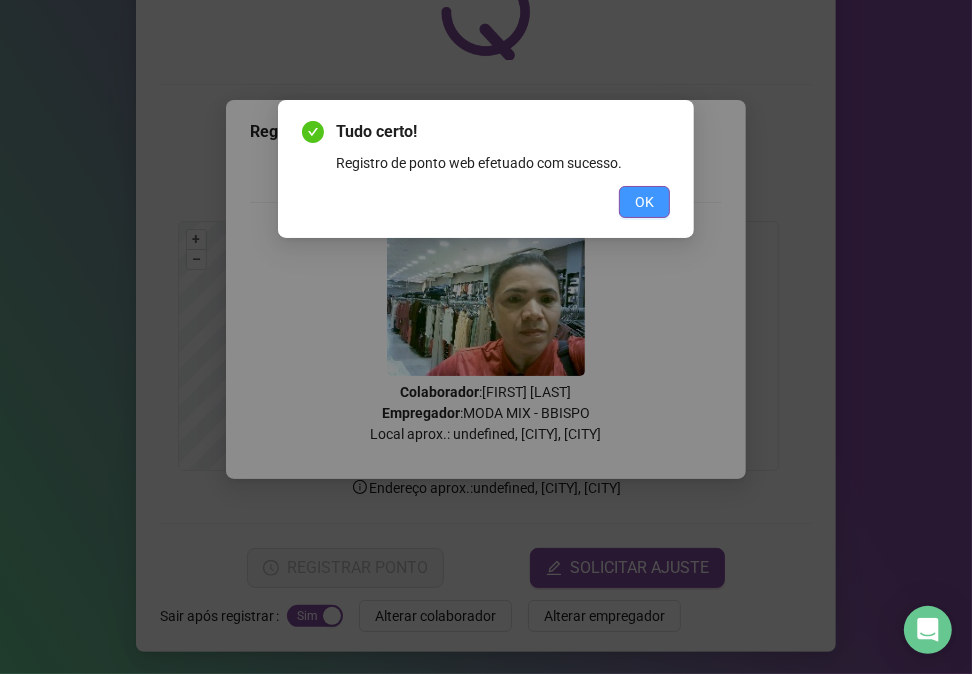click on "OK" at bounding box center [644, 202] 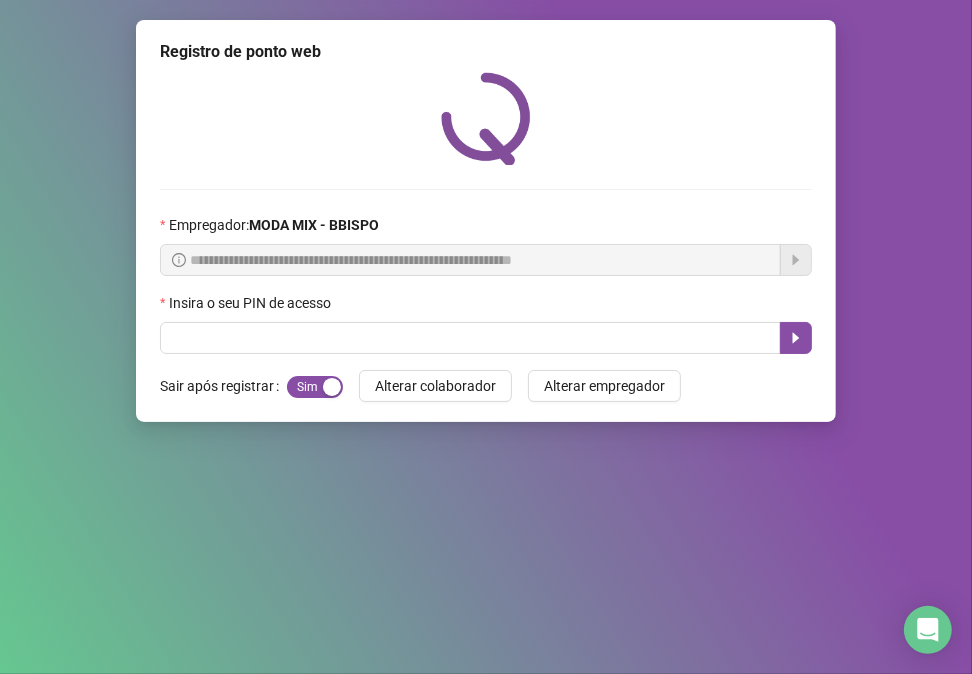 scroll, scrollTop: 0, scrollLeft: 0, axis: both 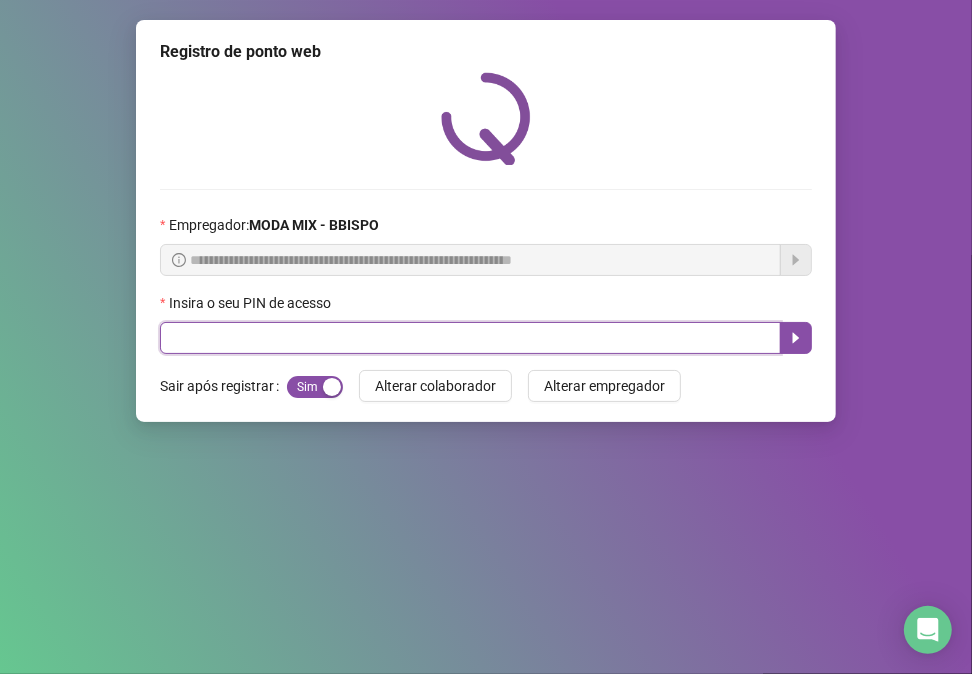 click at bounding box center (470, 338) 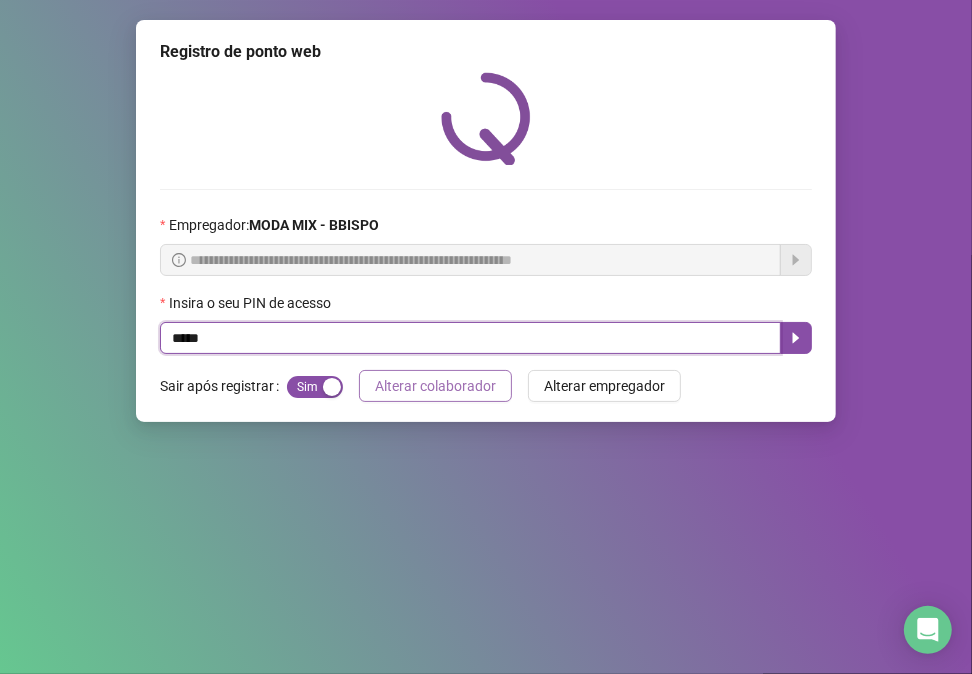 type on "*****" 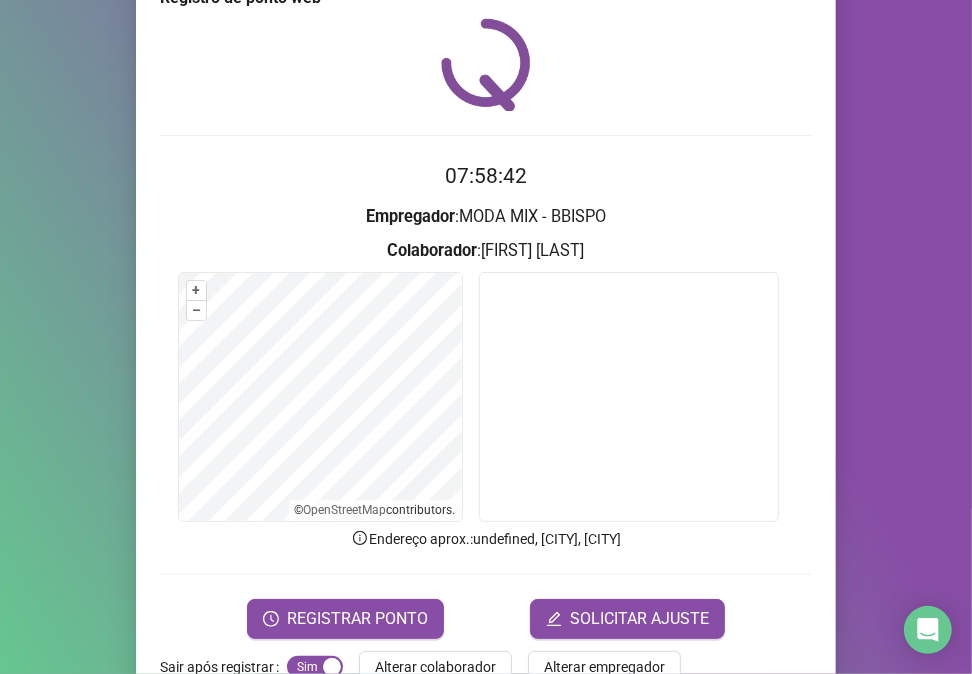 scroll, scrollTop: 105, scrollLeft: 0, axis: vertical 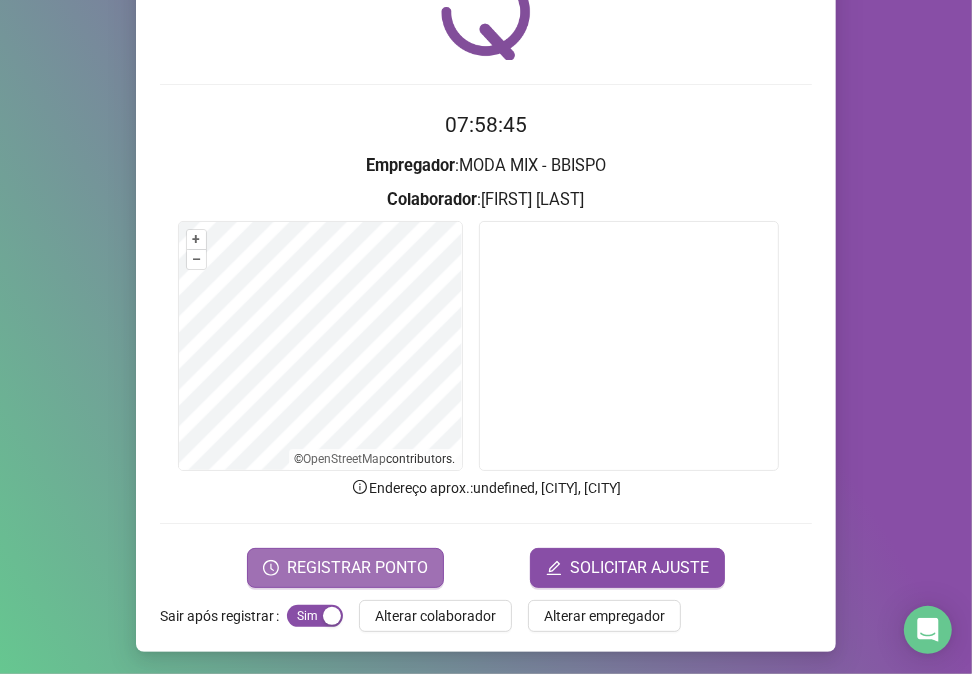 click on "REGISTRAR PONTO" at bounding box center [357, 568] 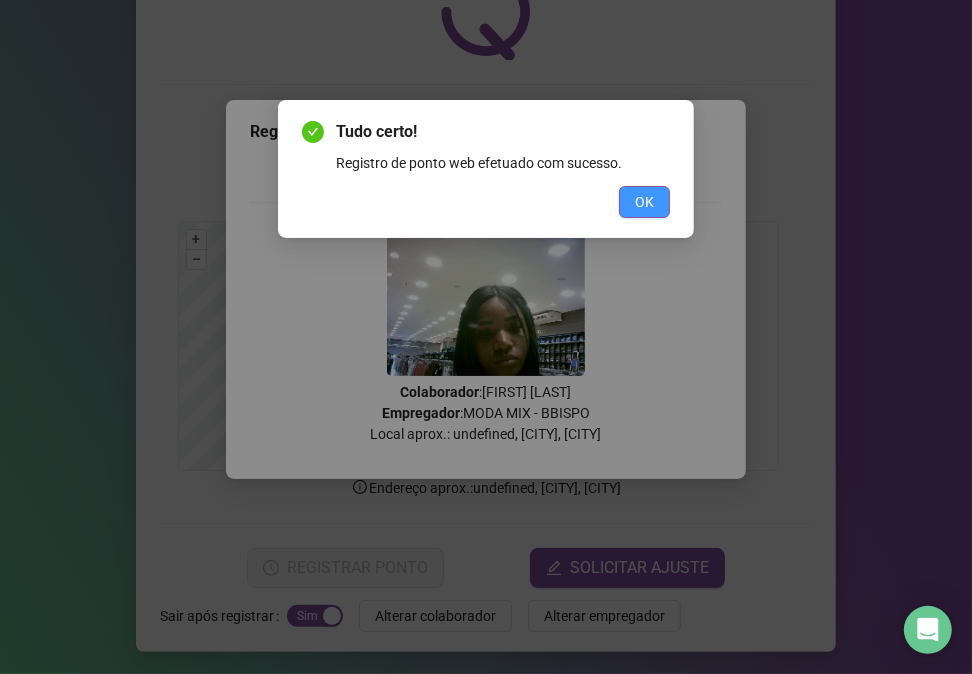 click on "OK" at bounding box center (644, 202) 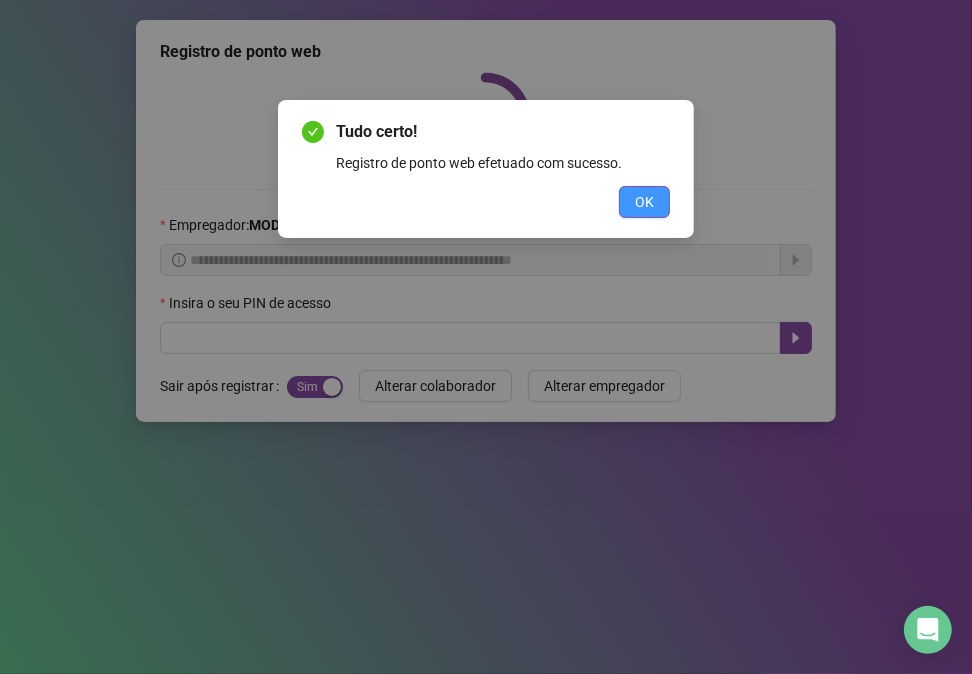 scroll, scrollTop: 0, scrollLeft: 0, axis: both 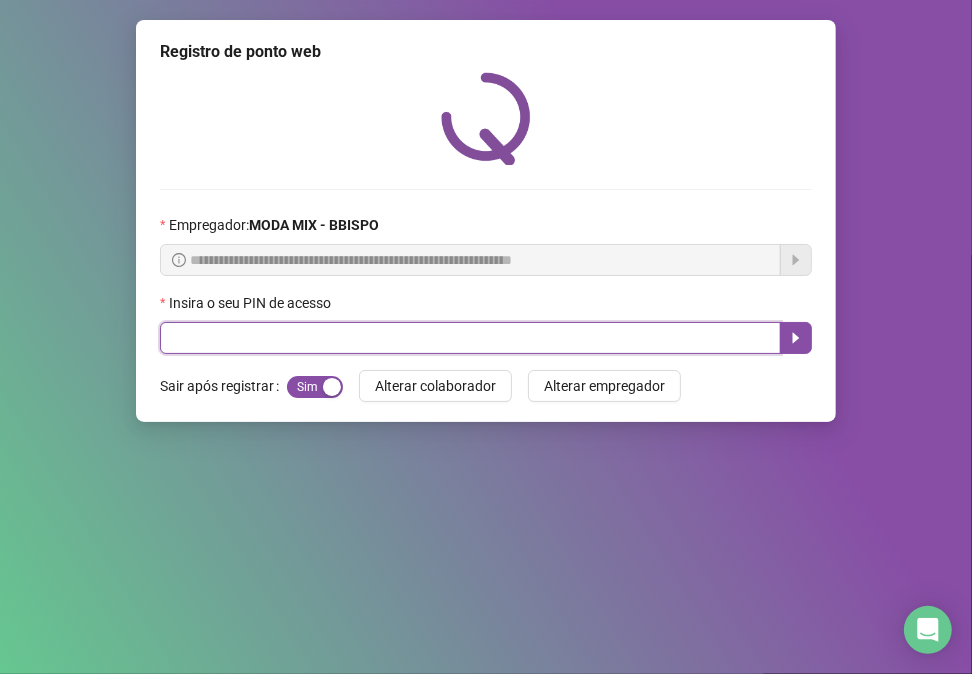 click at bounding box center (470, 338) 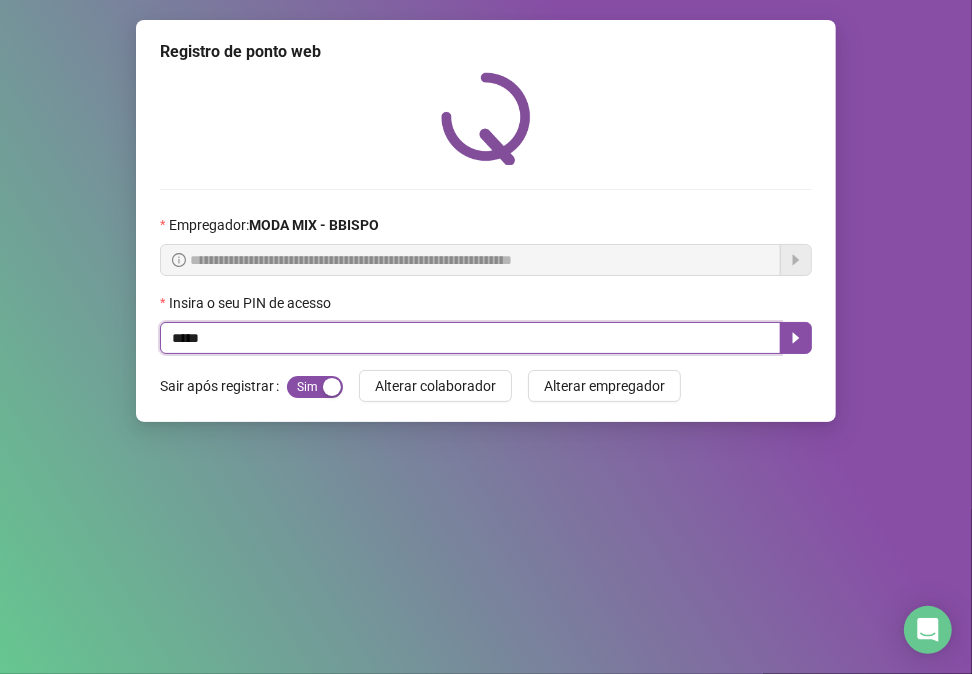 type on "*****" 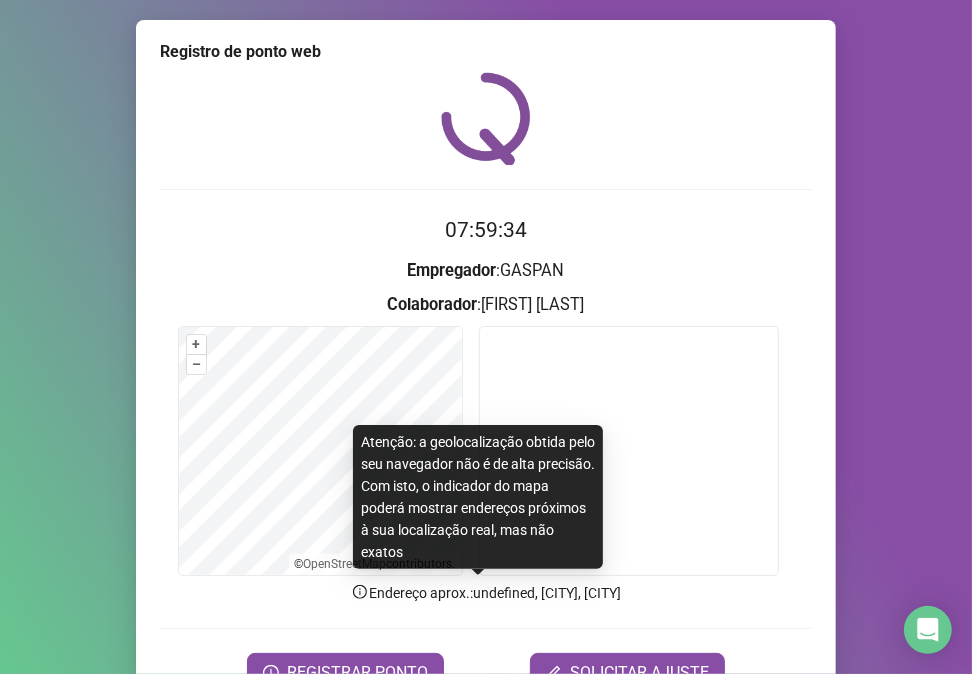 scroll, scrollTop: 105, scrollLeft: 0, axis: vertical 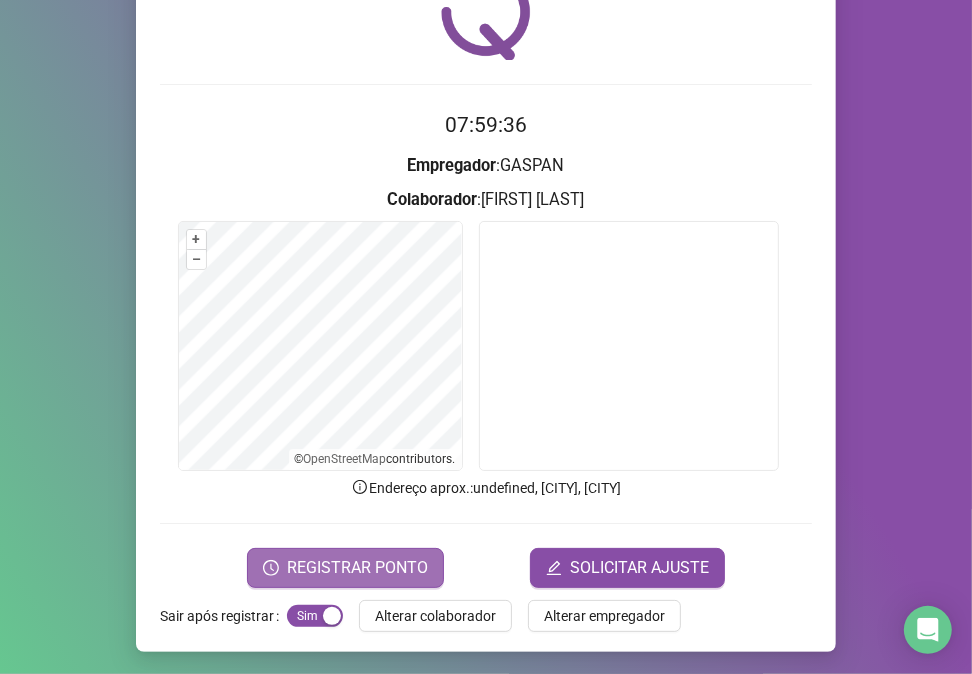 click on "REGISTRAR PONTO" at bounding box center [357, 568] 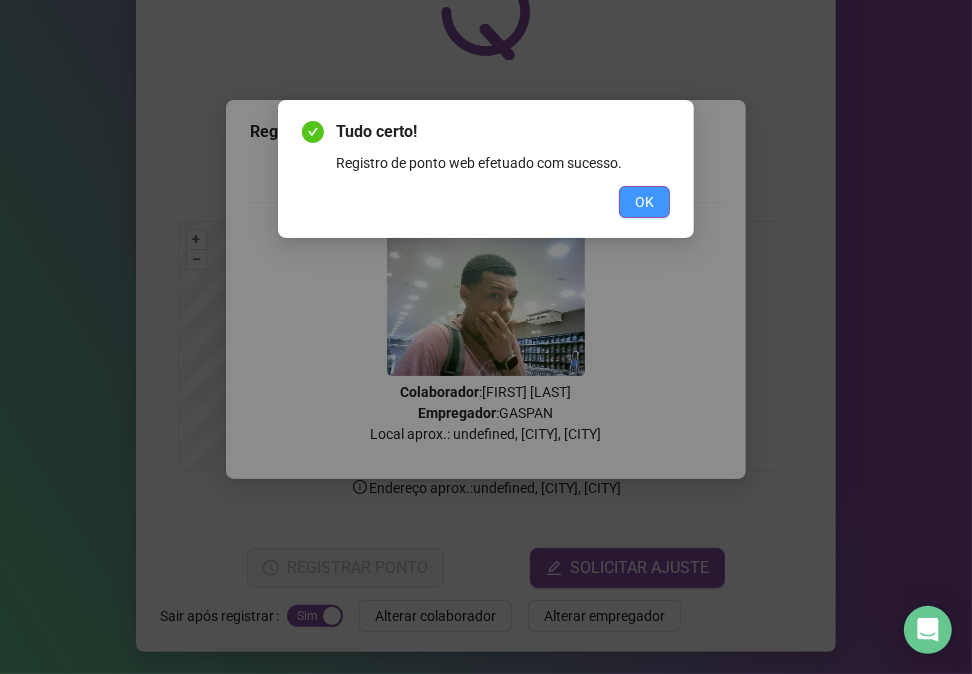 click on "OK" at bounding box center (644, 202) 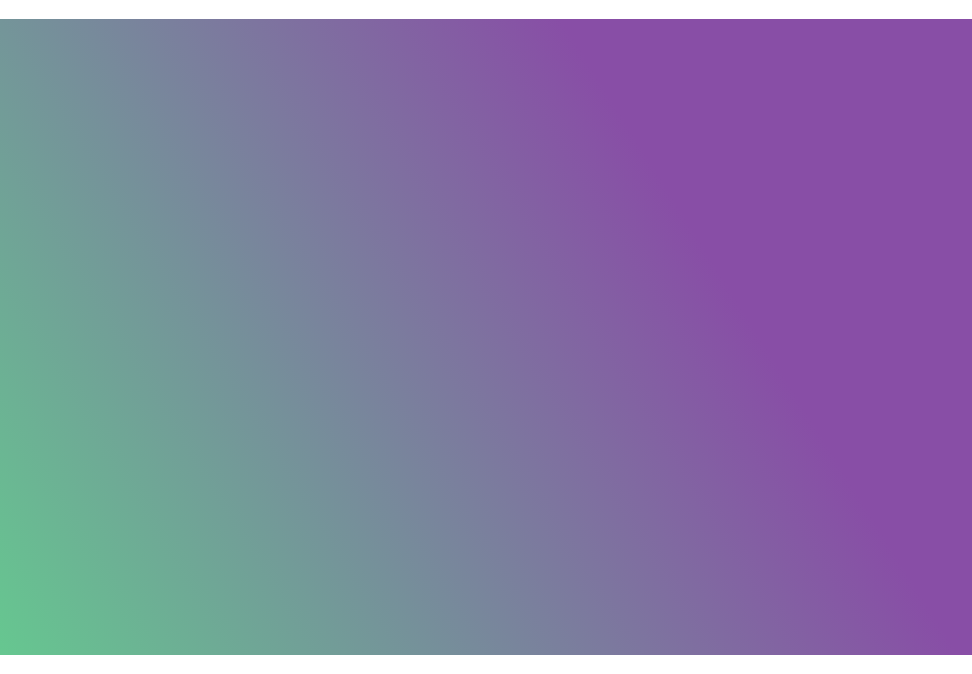 scroll, scrollTop: 0, scrollLeft: 0, axis: both 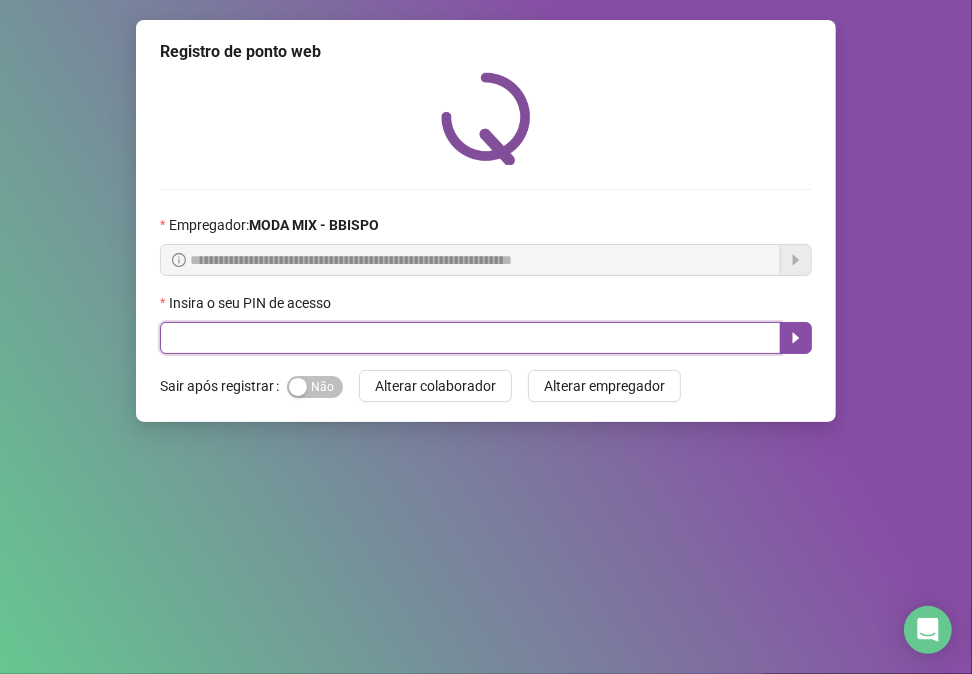 click at bounding box center (470, 338) 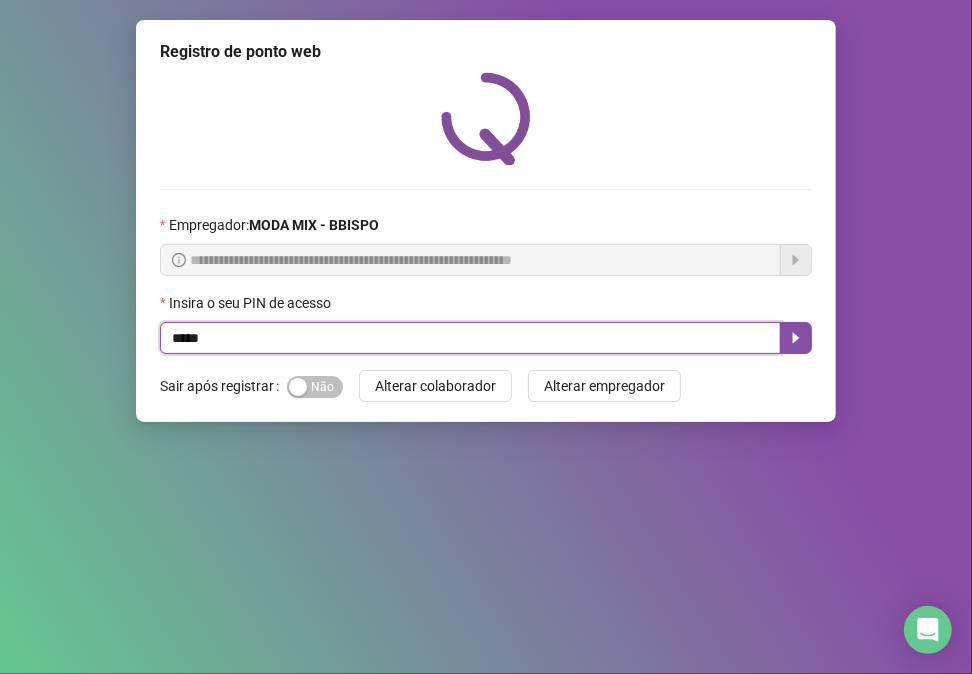 type on "*****" 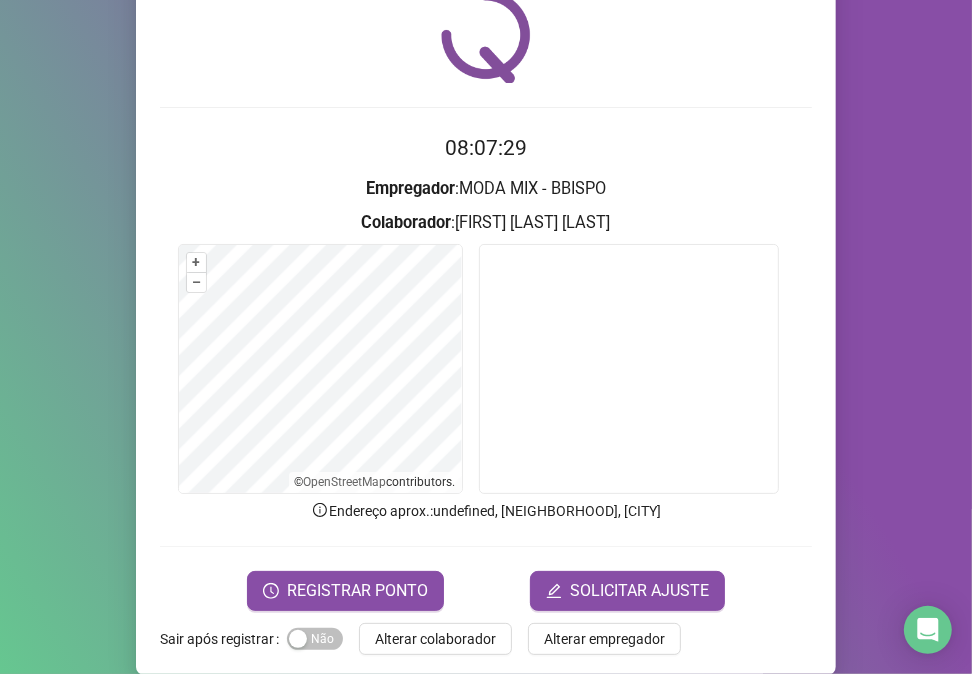 scroll, scrollTop: 105, scrollLeft: 0, axis: vertical 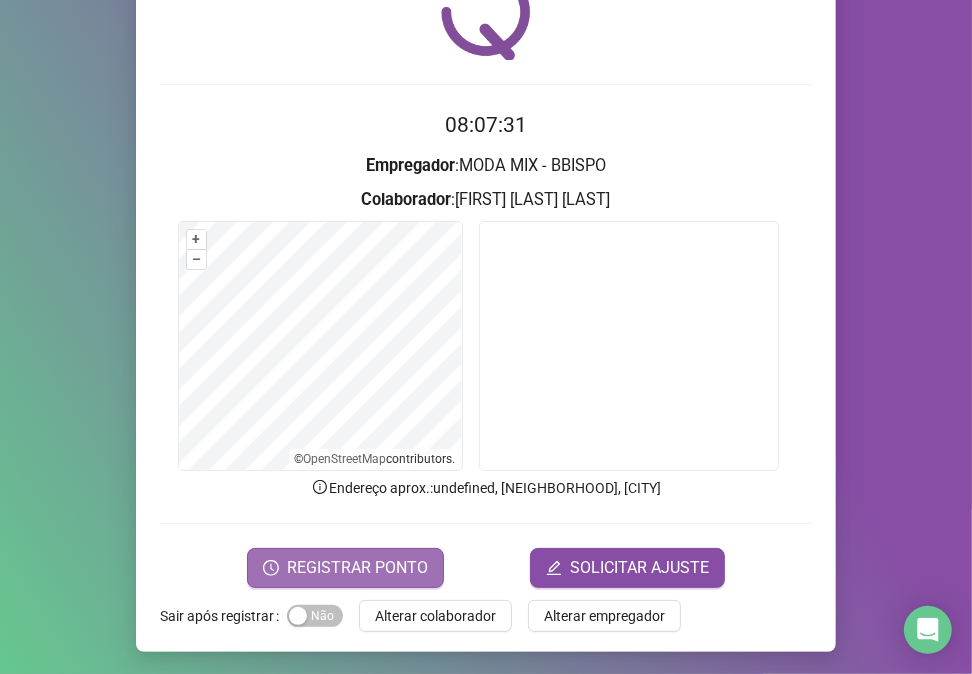 click on "REGISTRAR PONTO" at bounding box center (357, 568) 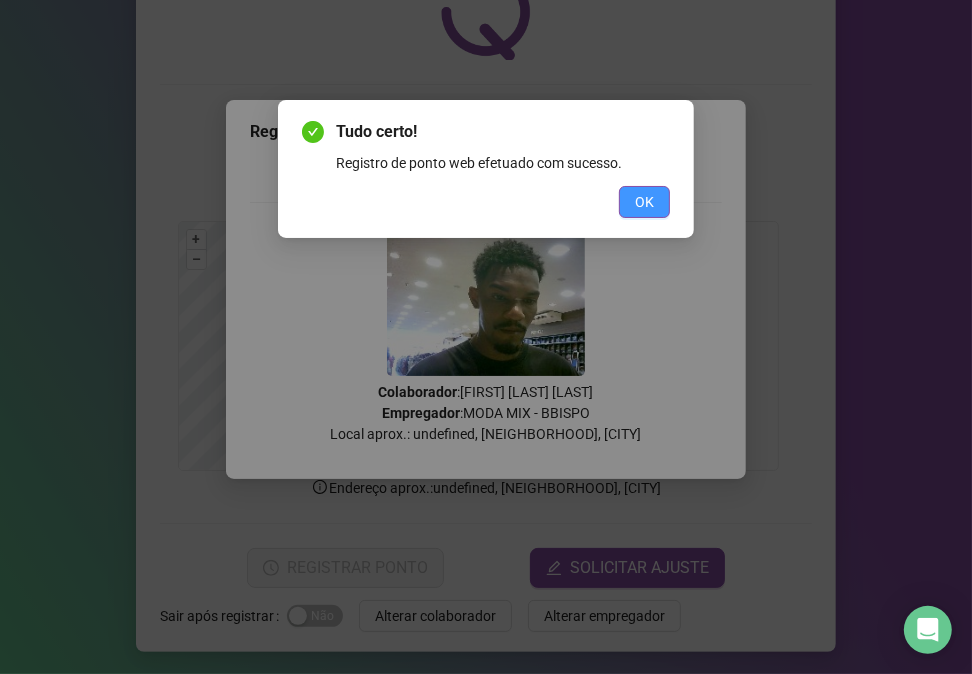 click on "OK" at bounding box center [644, 202] 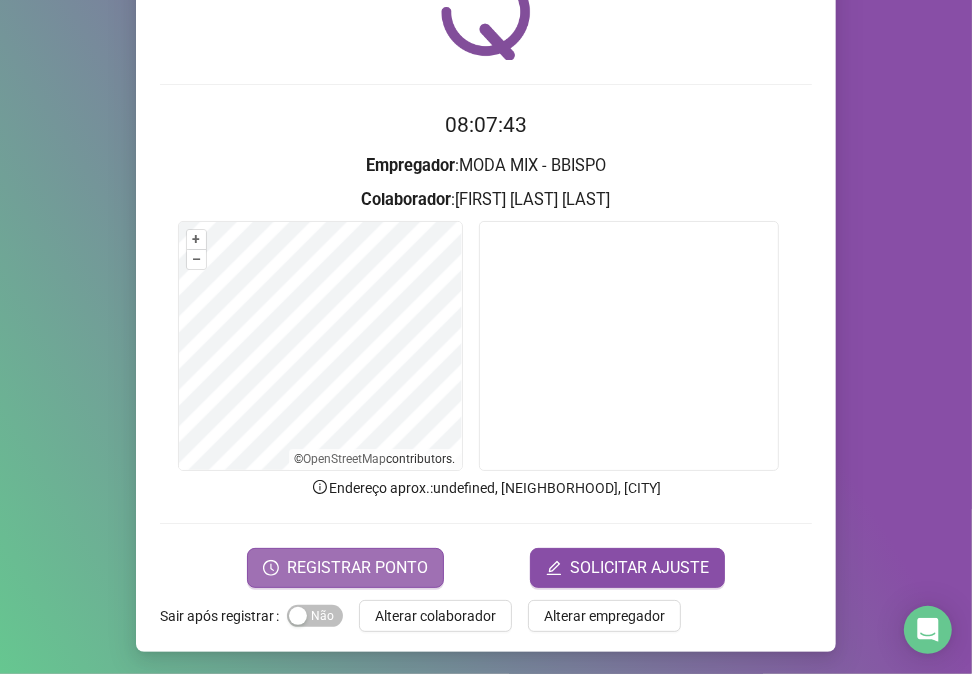 click on "REGISTRAR PONTO" at bounding box center (357, 568) 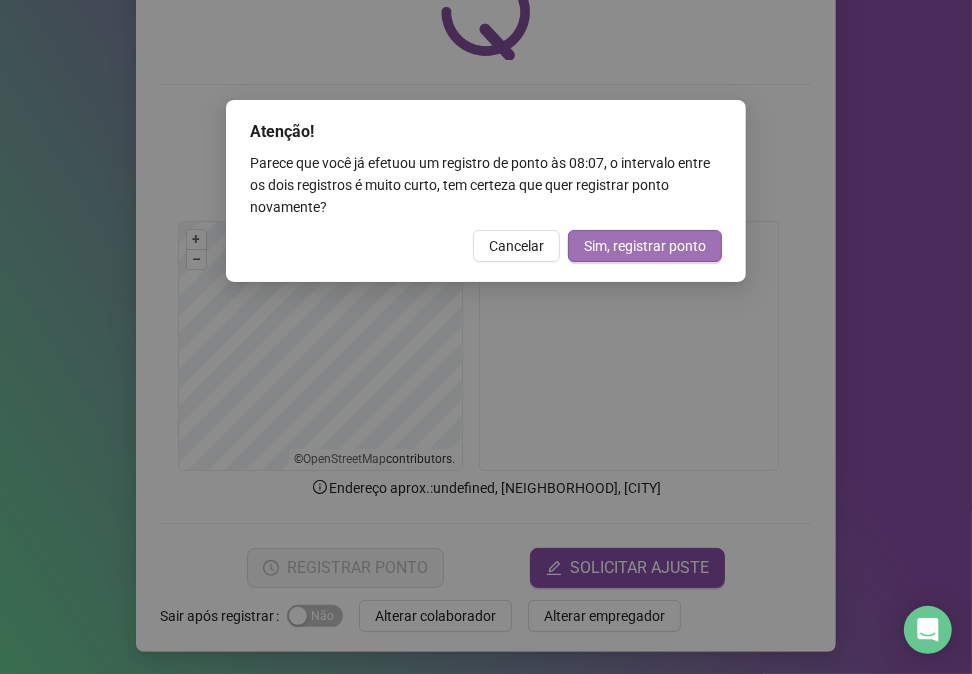 click on "Sim, registrar ponto" at bounding box center (645, 246) 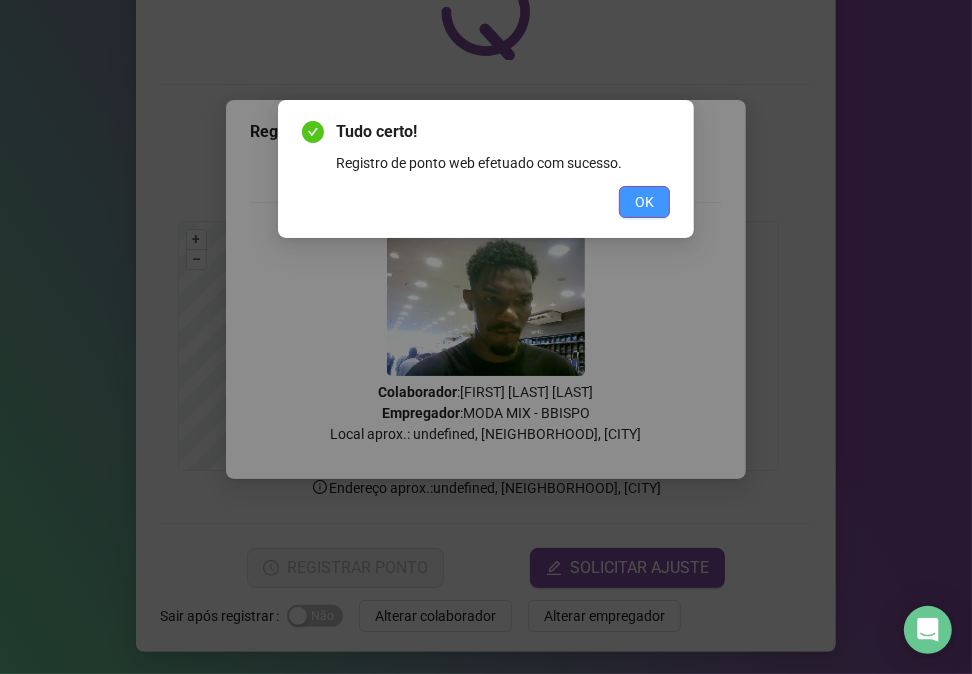 click on "OK" at bounding box center [644, 202] 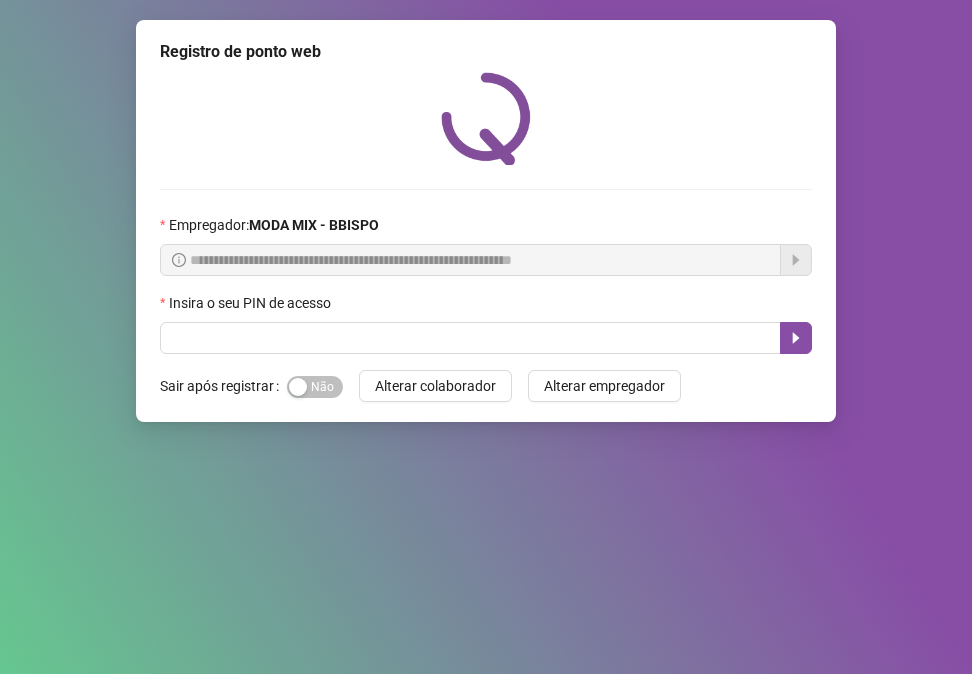 scroll, scrollTop: 0, scrollLeft: 0, axis: both 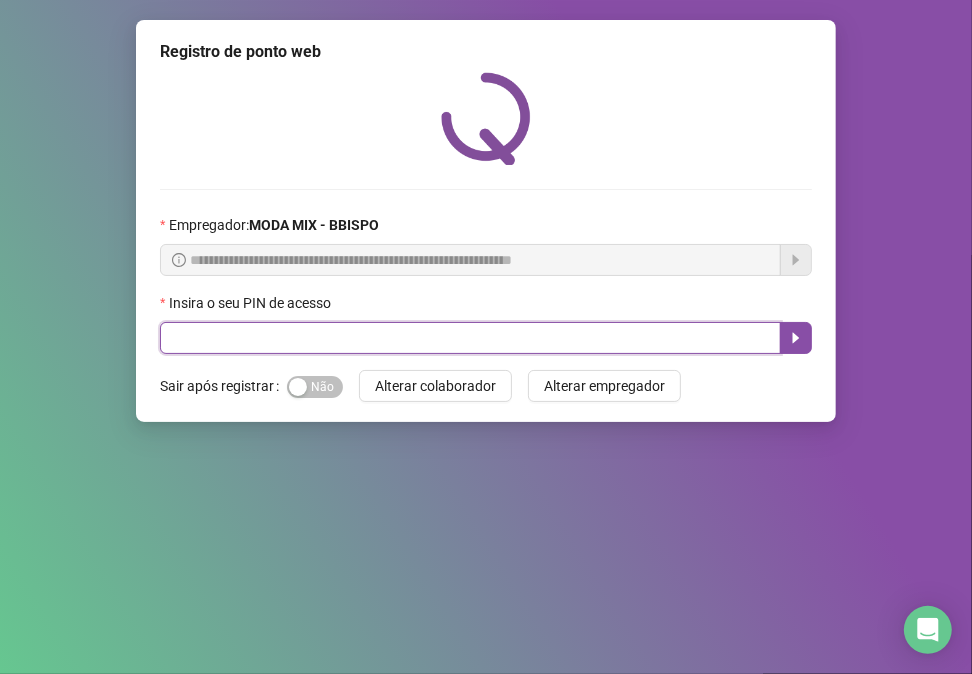 click at bounding box center [470, 338] 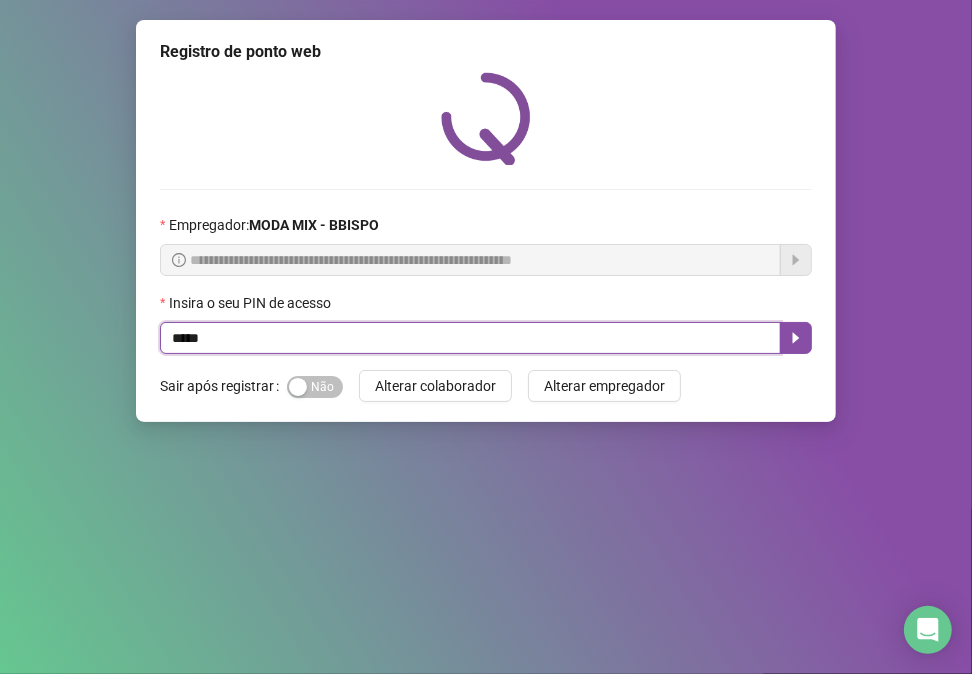 type on "*****" 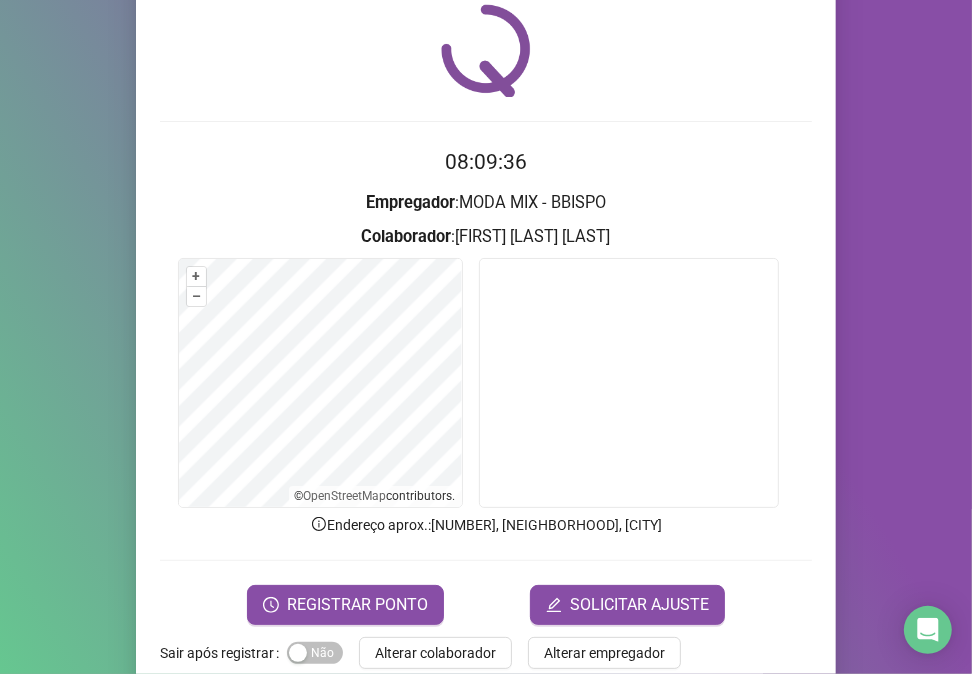 scroll, scrollTop: 105, scrollLeft: 0, axis: vertical 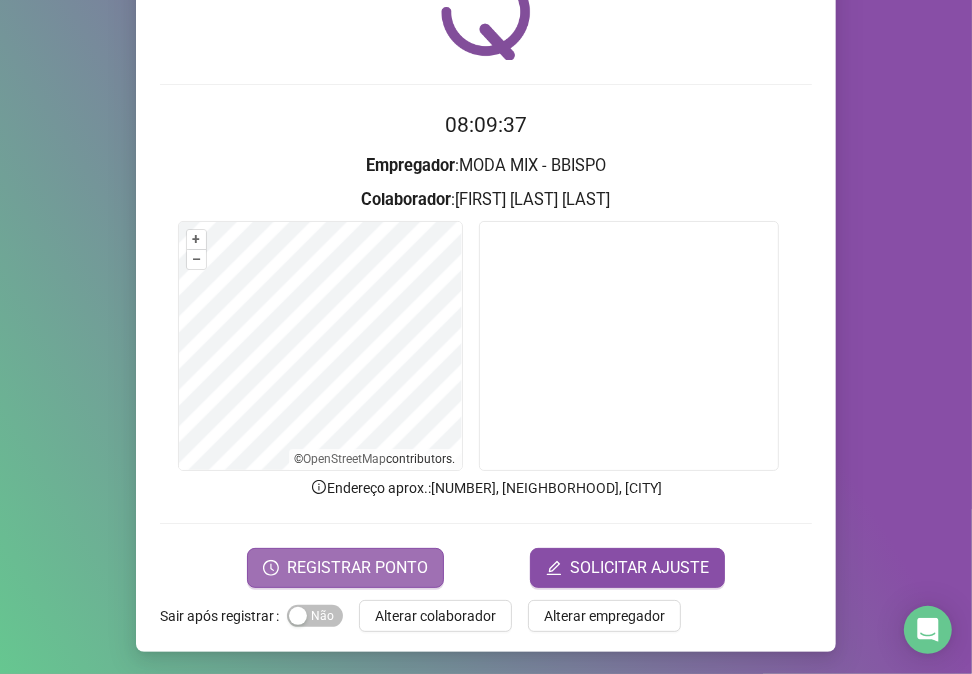 click on "REGISTRAR PONTO" at bounding box center [357, 568] 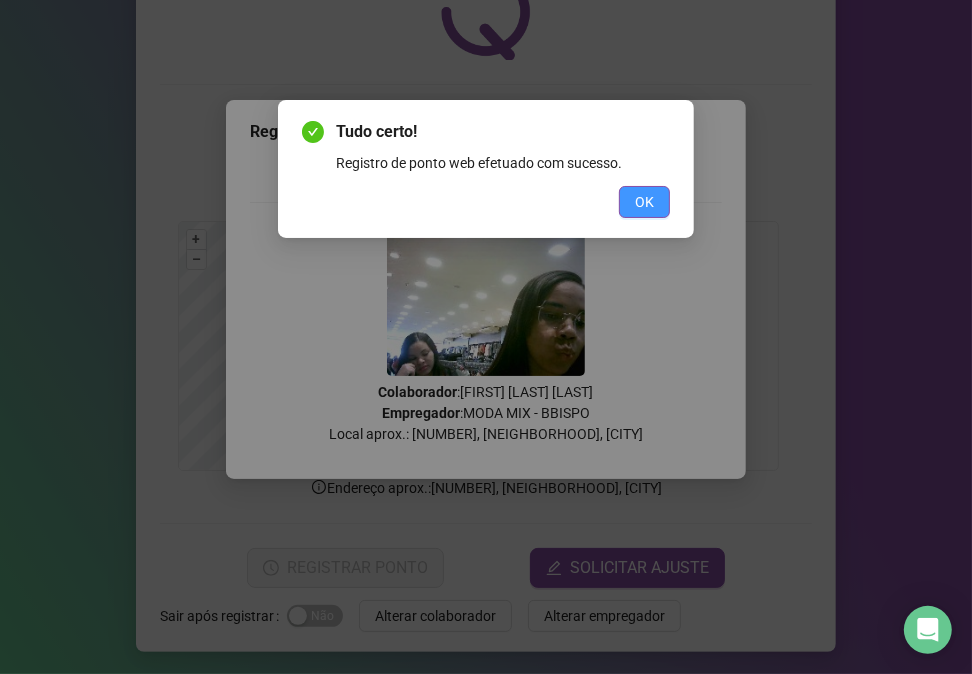click on "OK" at bounding box center [644, 202] 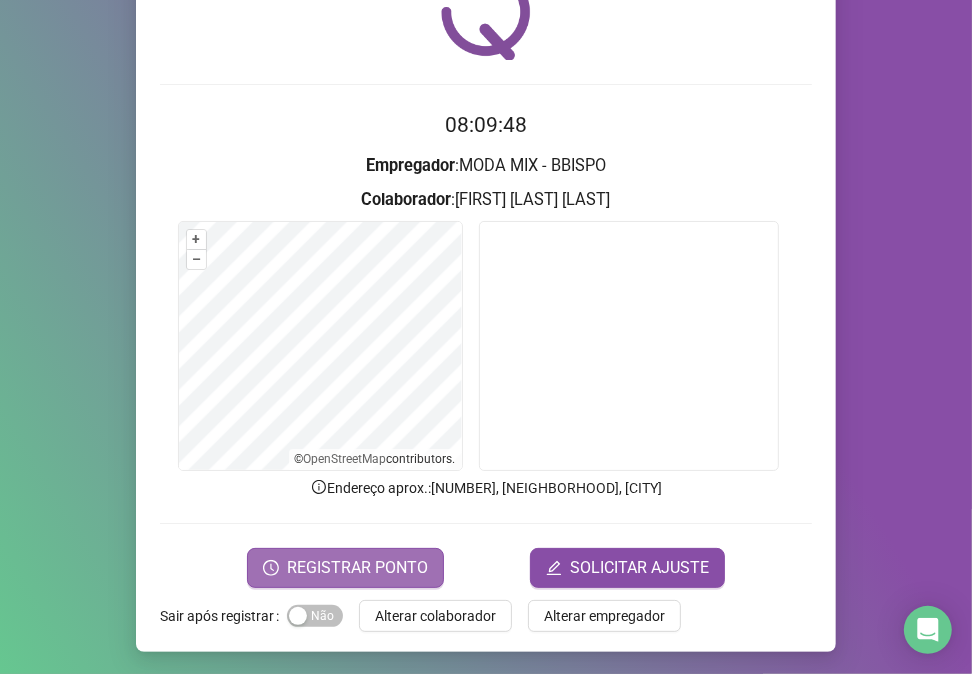 click on "REGISTRAR PONTO" at bounding box center (357, 568) 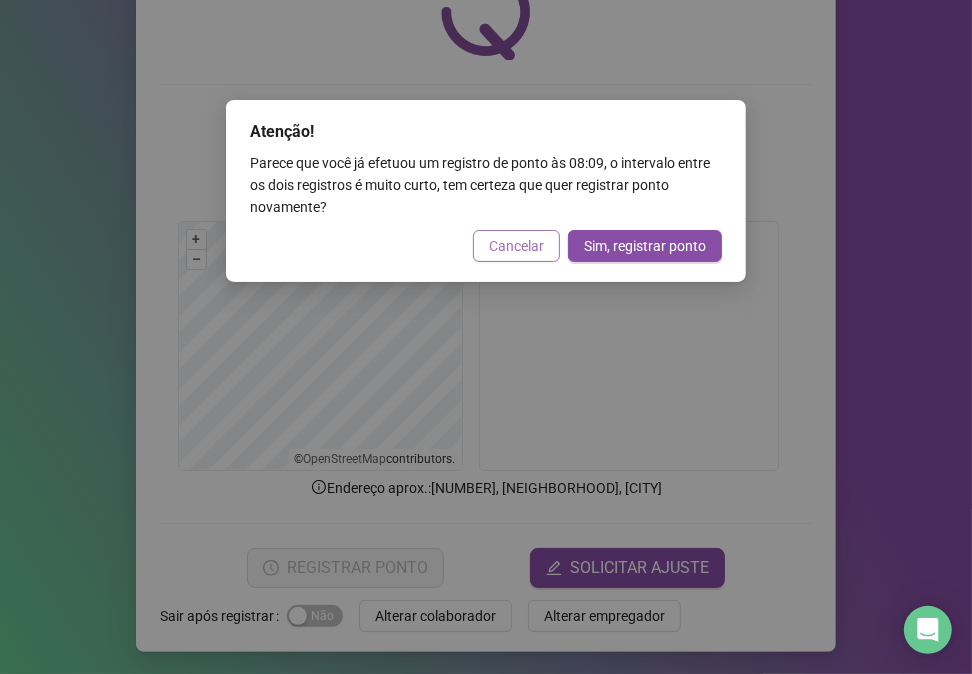 click on "Cancelar" at bounding box center (516, 246) 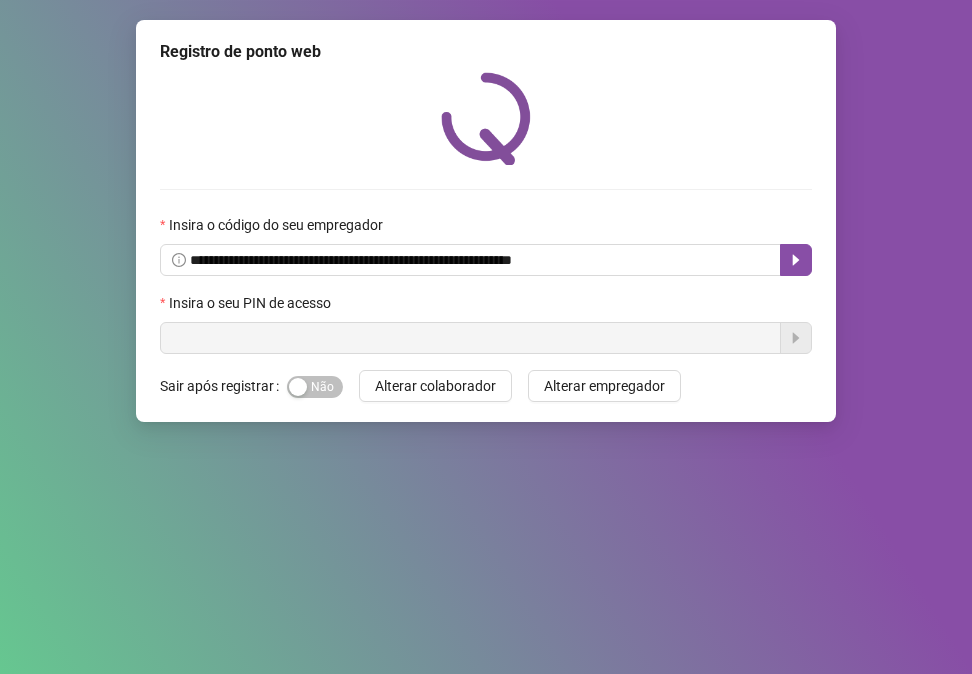 scroll, scrollTop: 0, scrollLeft: 0, axis: both 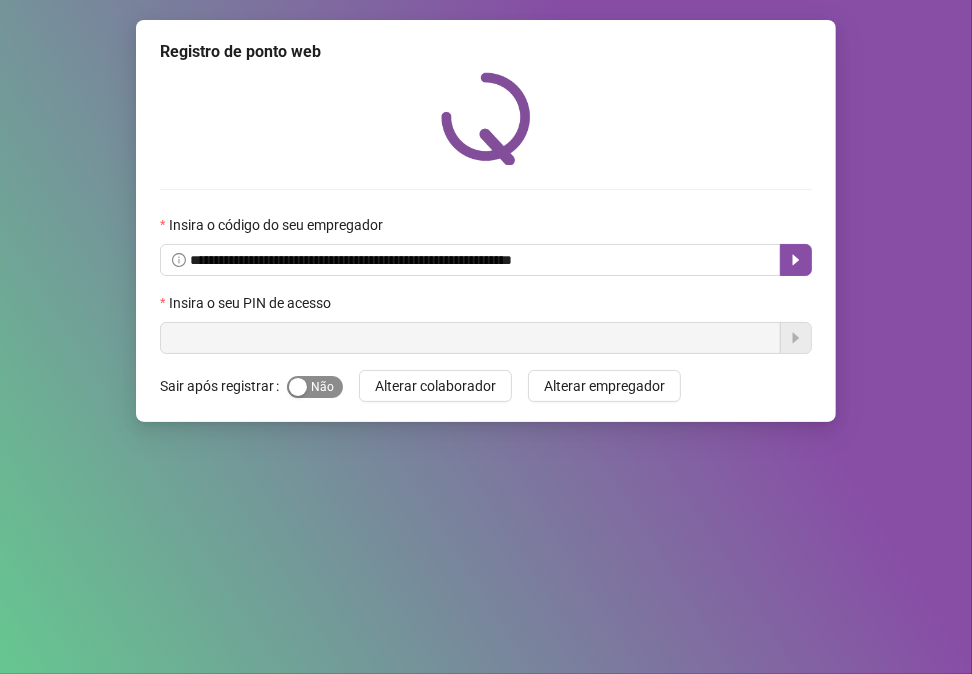 click on "Sim Não" at bounding box center [315, 387] 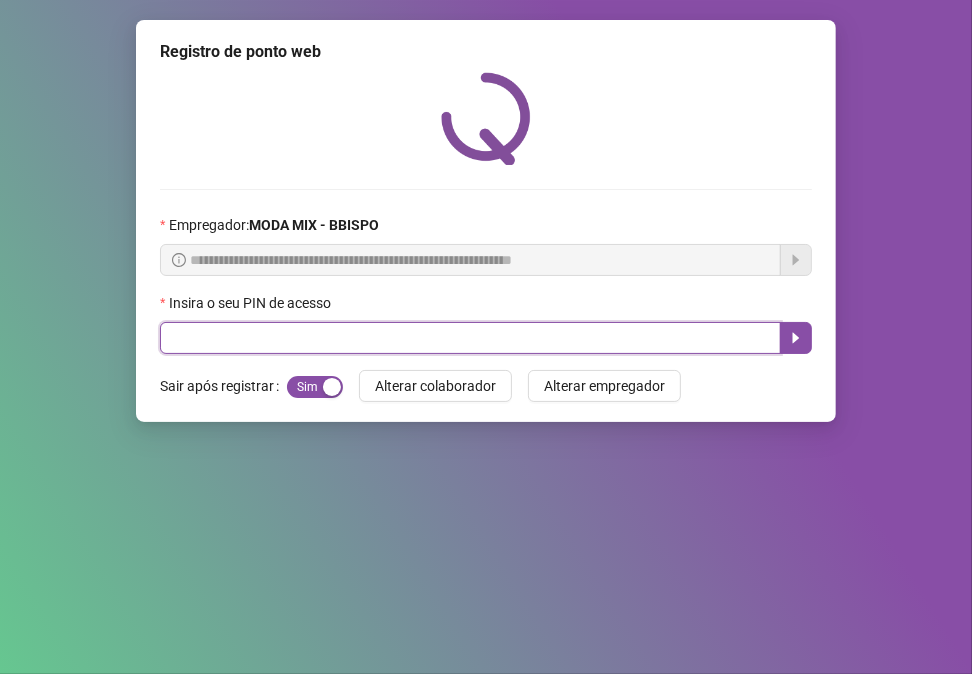click at bounding box center [470, 338] 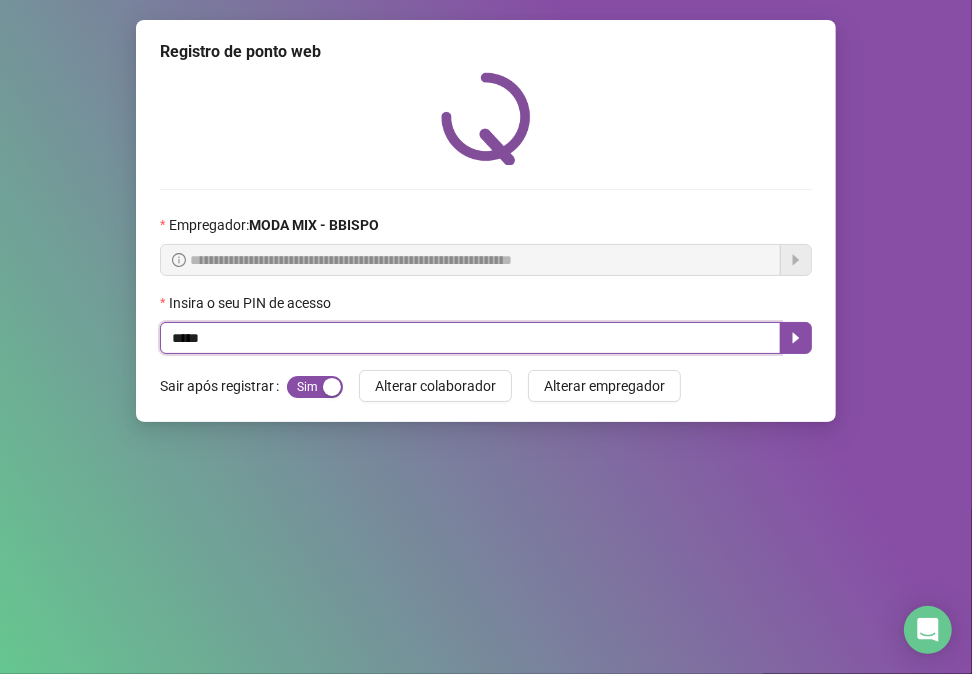 type on "*****" 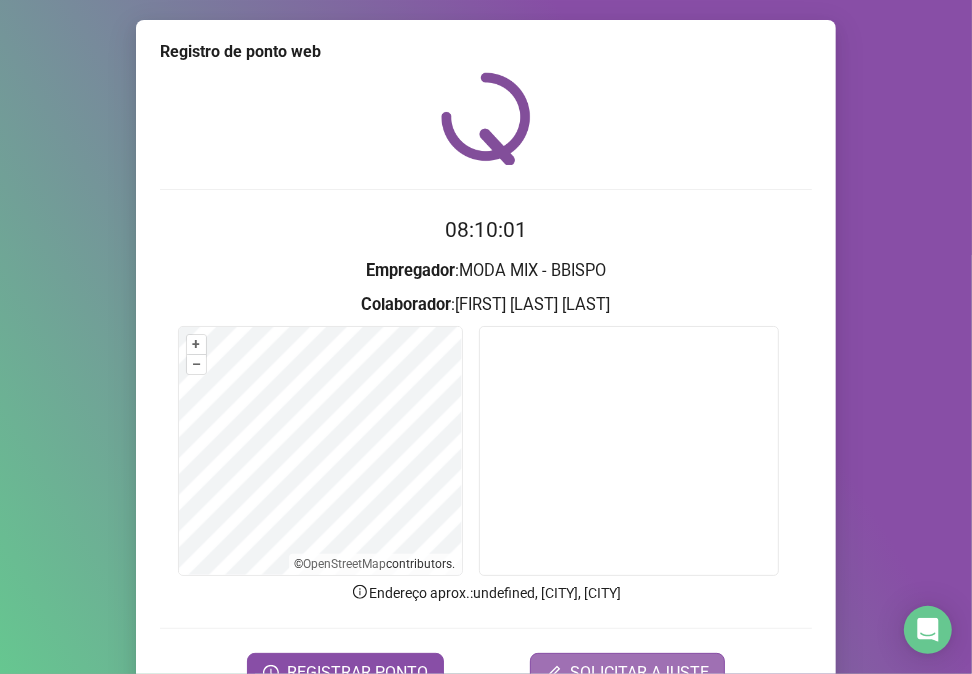scroll, scrollTop: 105, scrollLeft: 0, axis: vertical 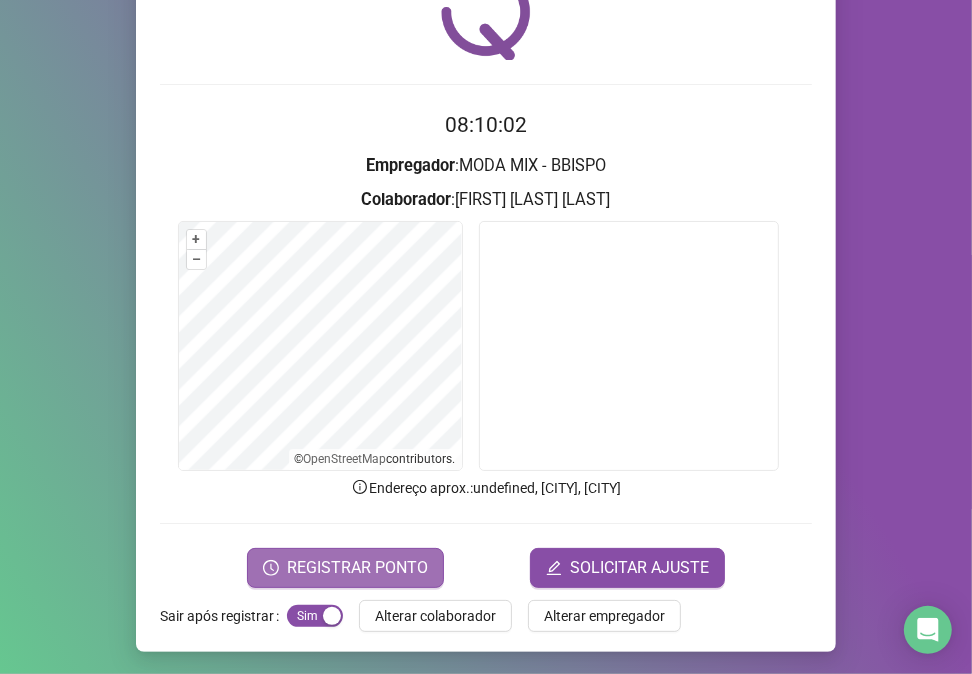 click 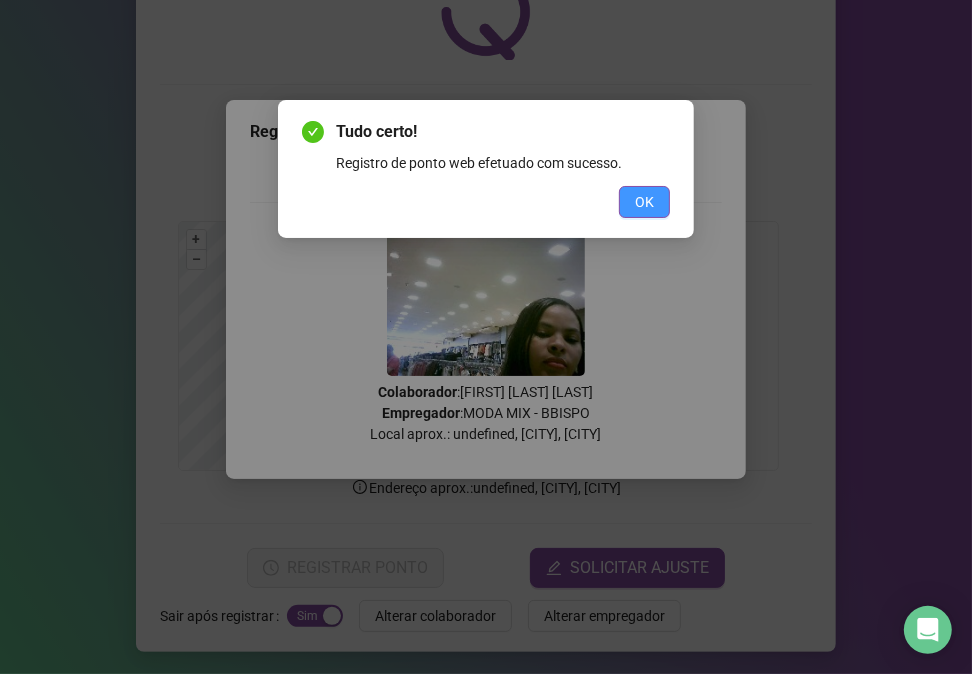 click on "OK" at bounding box center [644, 202] 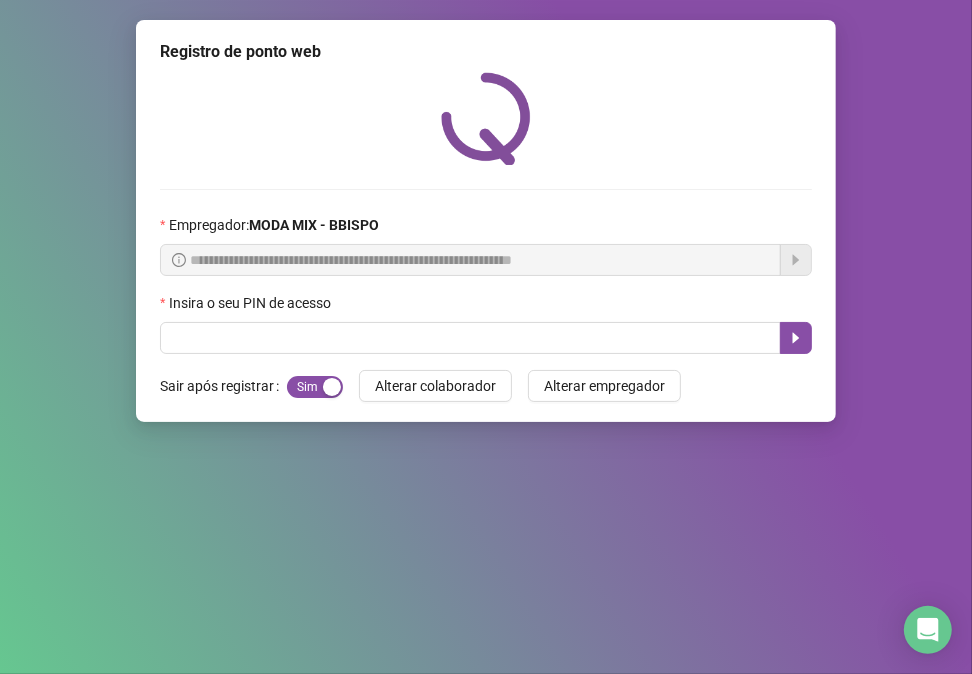 scroll, scrollTop: 0, scrollLeft: 0, axis: both 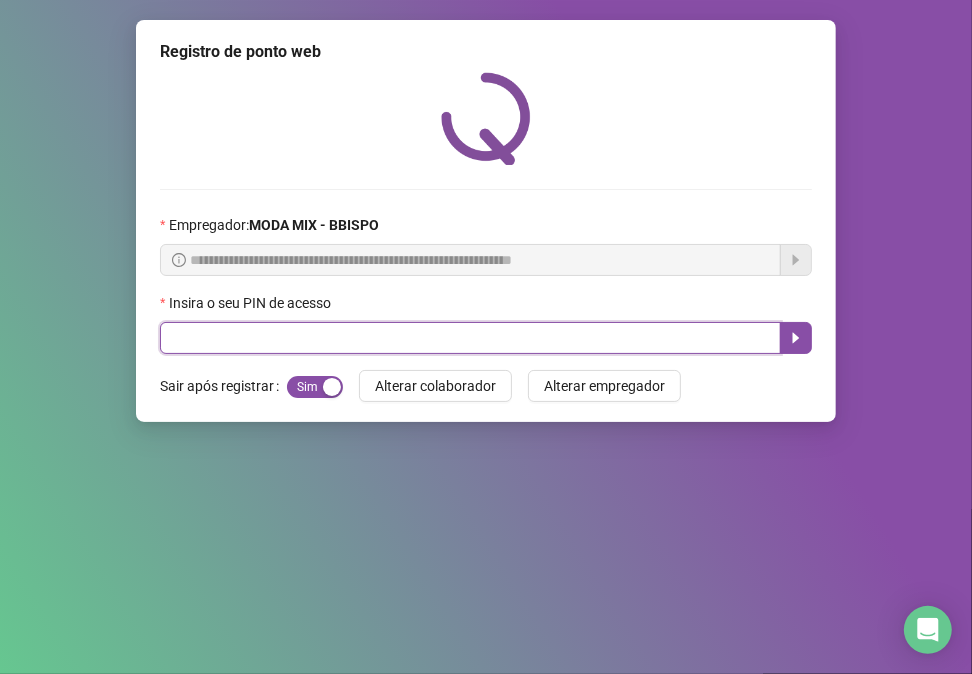 click at bounding box center (470, 338) 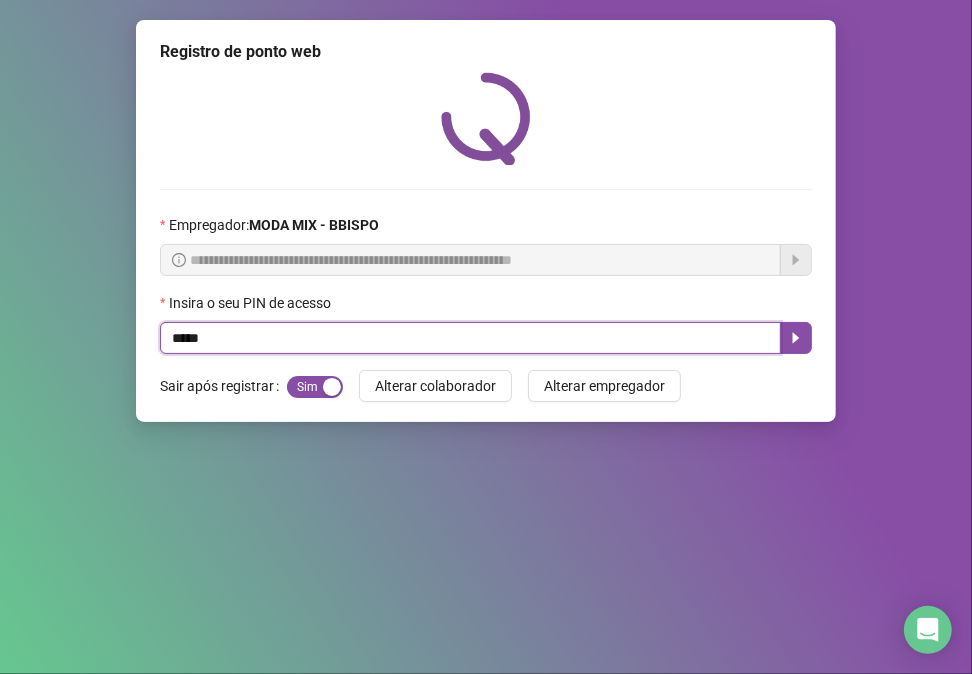 type on "*****" 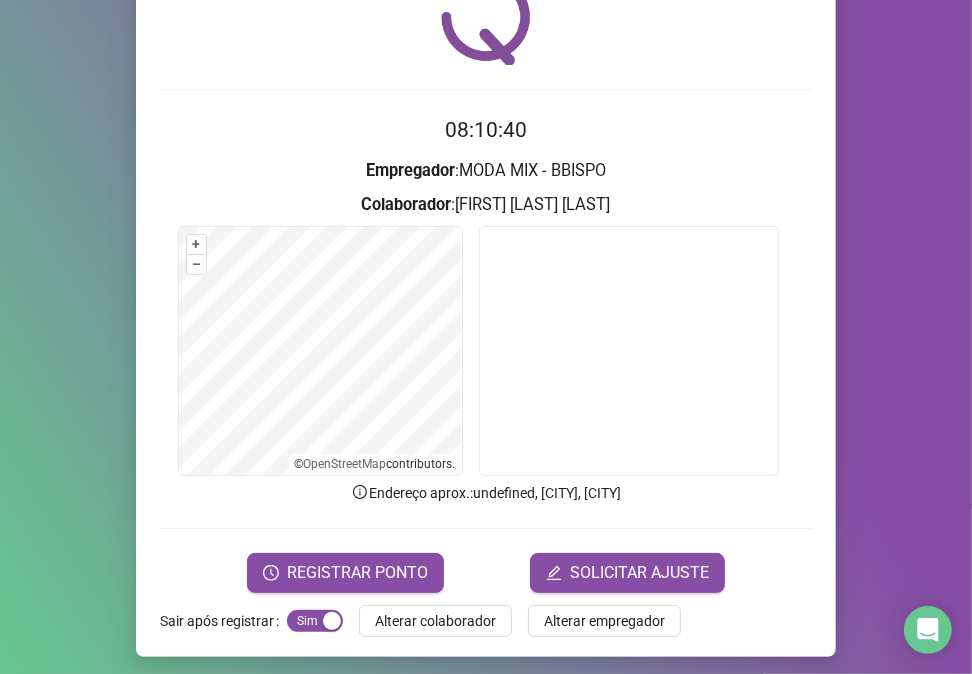 scroll, scrollTop: 105, scrollLeft: 0, axis: vertical 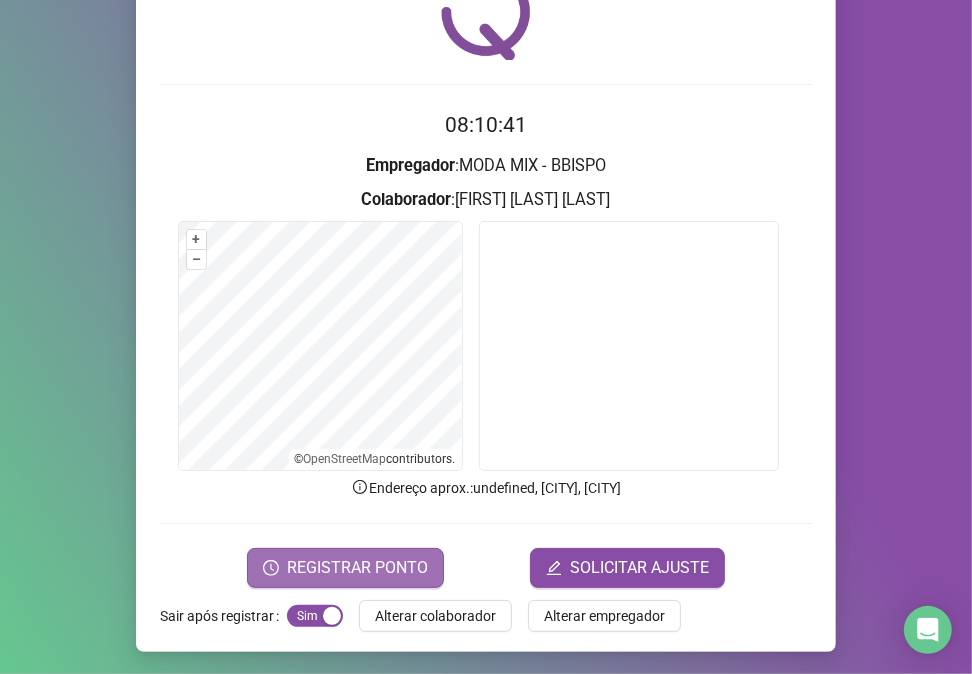 click on "REGISTRAR PONTO" at bounding box center (357, 568) 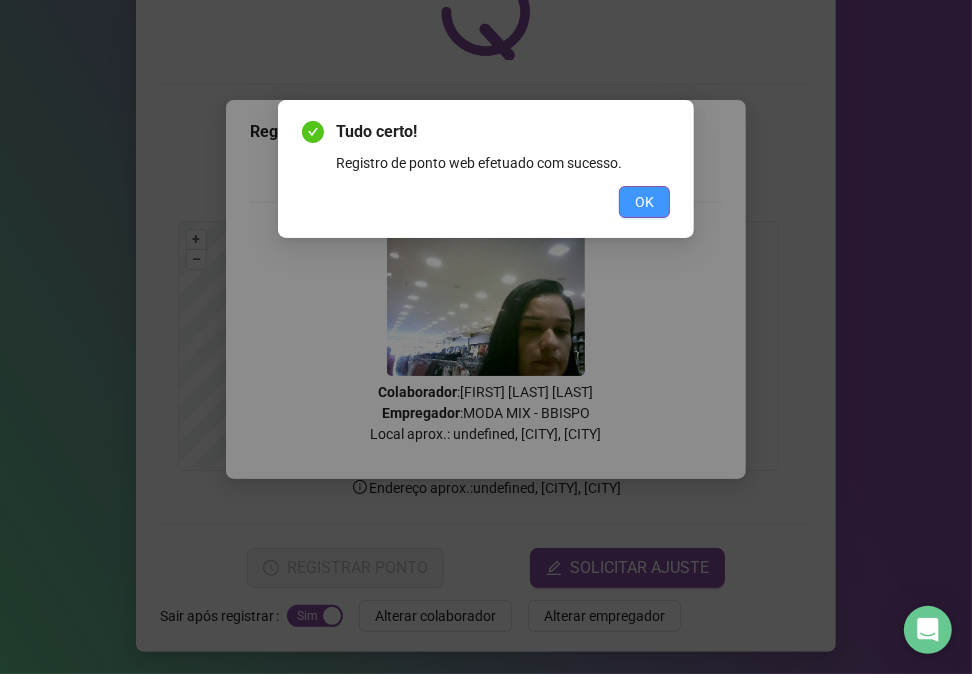 click on "OK" at bounding box center [644, 202] 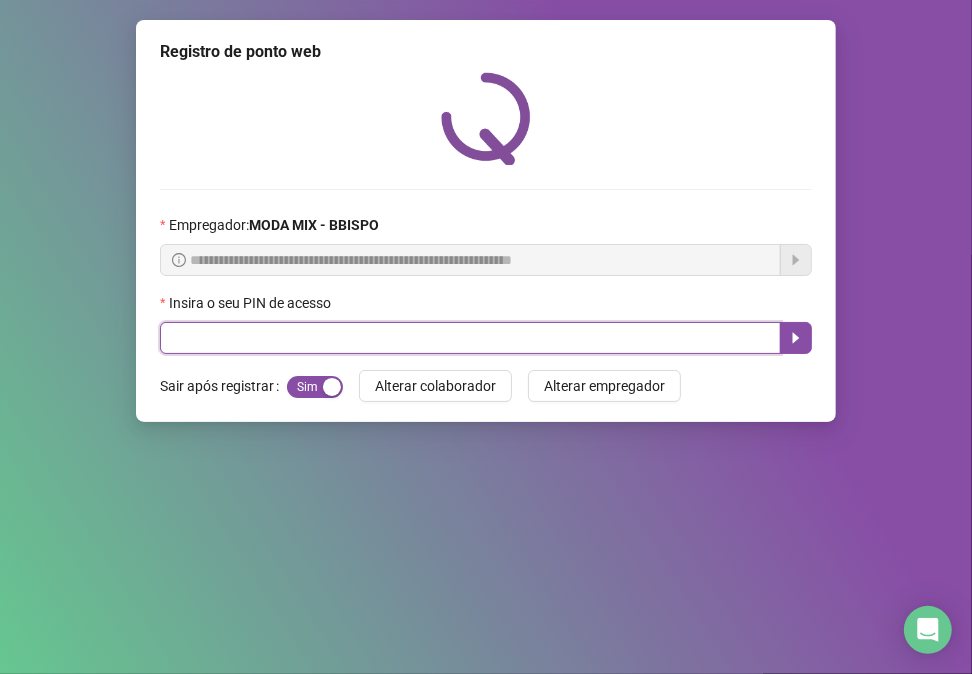 click at bounding box center (470, 338) 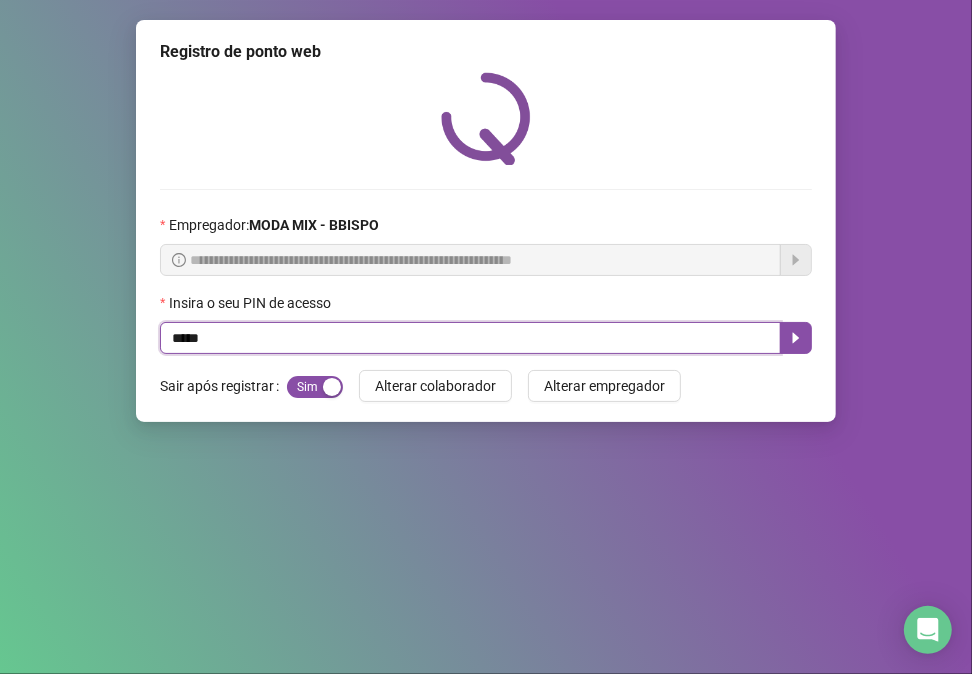 type on "*****" 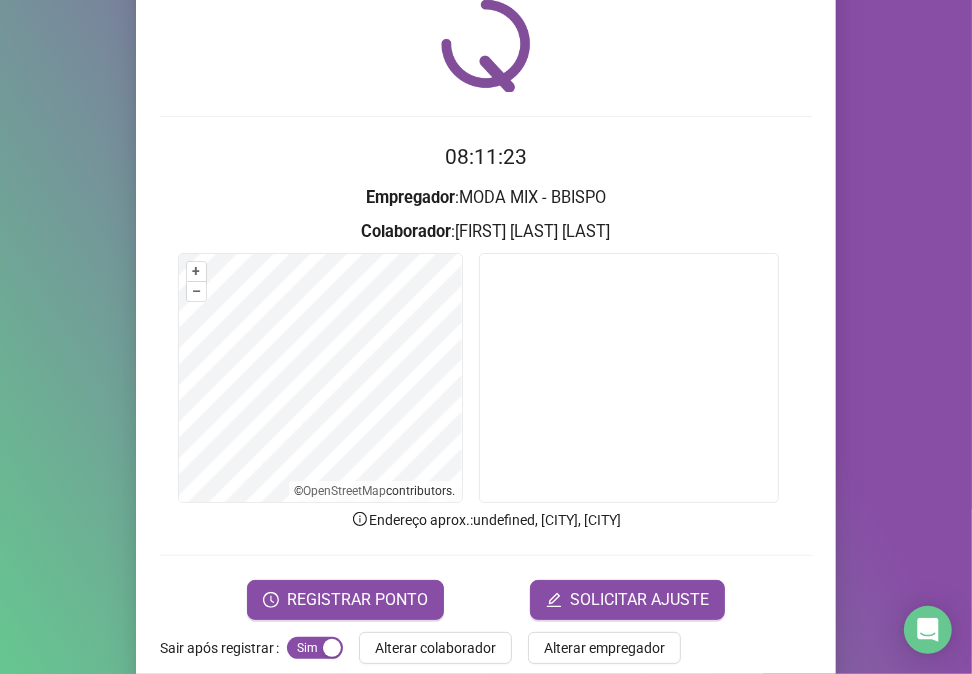 scroll, scrollTop: 105, scrollLeft: 0, axis: vertical 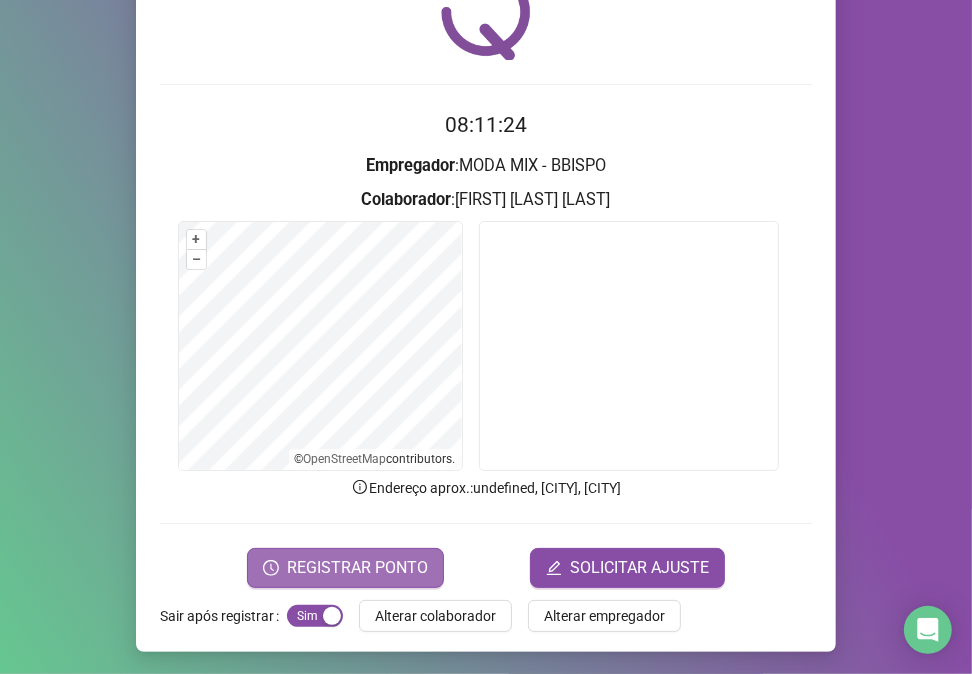 click on "REGISTRAR PONTO" at bounding box center [357, 568] 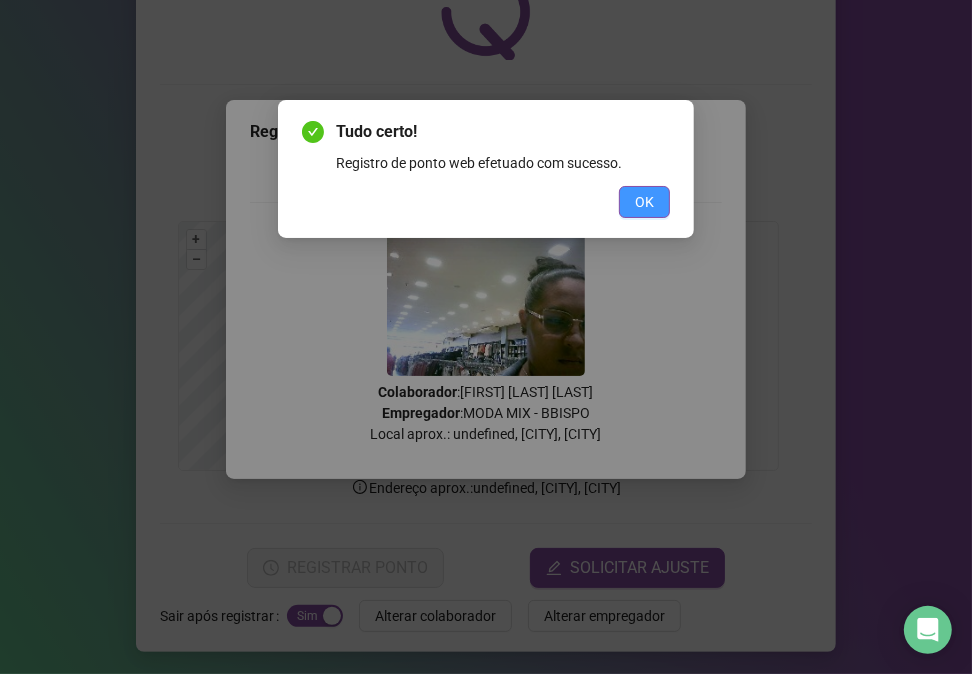 click on "OK" at bounding box center (644, 202) 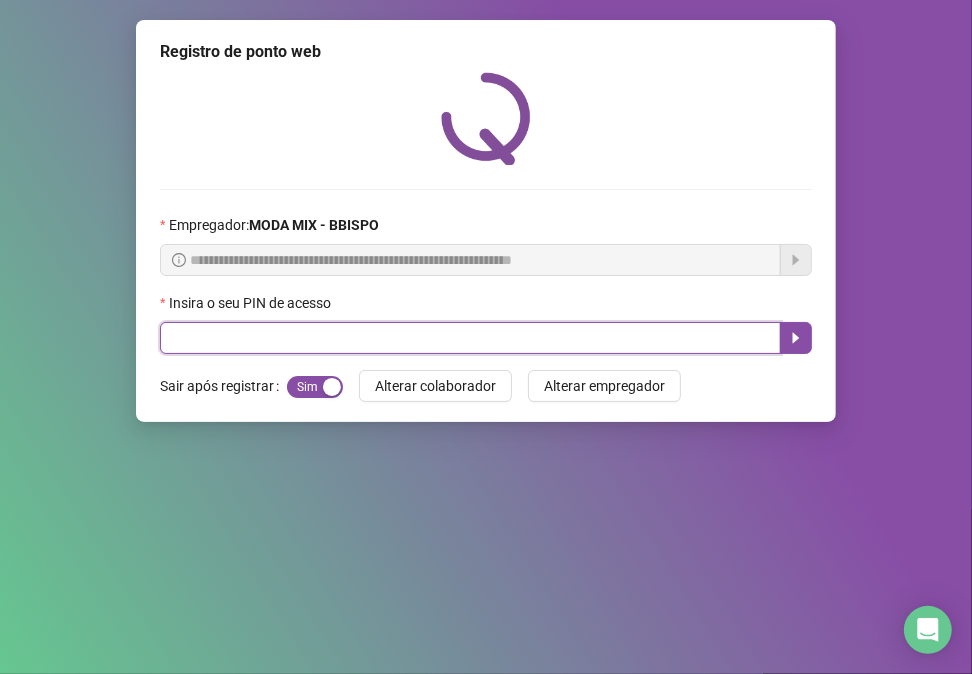click at bounding box center (470, 338) 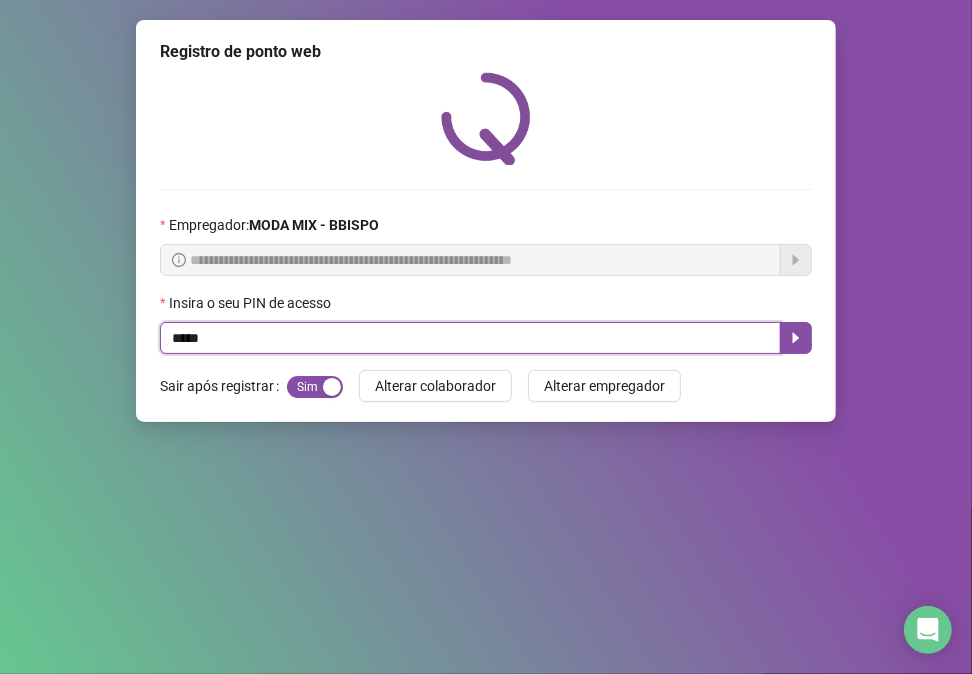 type on "*****" 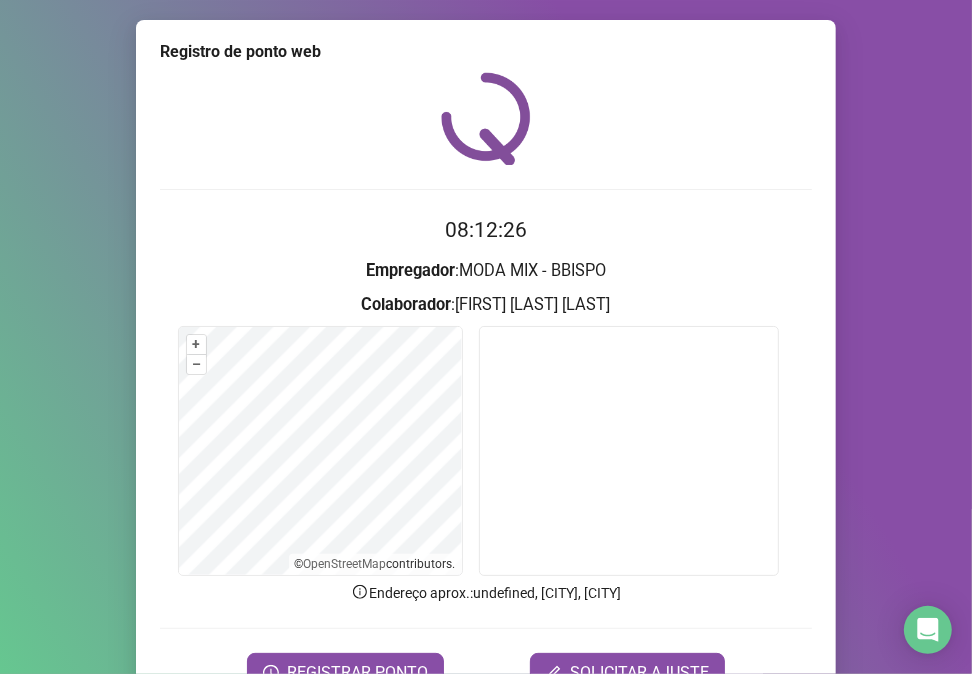 scroll, scrollTop: 105, scrollLeft: 0, axis: vertical 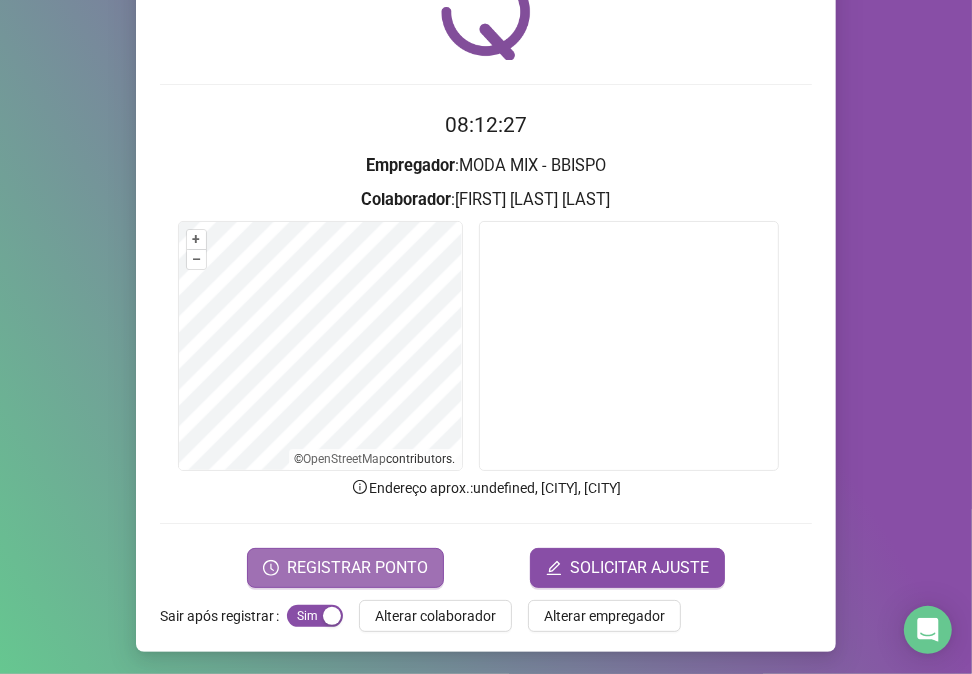 click on "REGISTRAR PONTO" at bounding box center [357, 568] 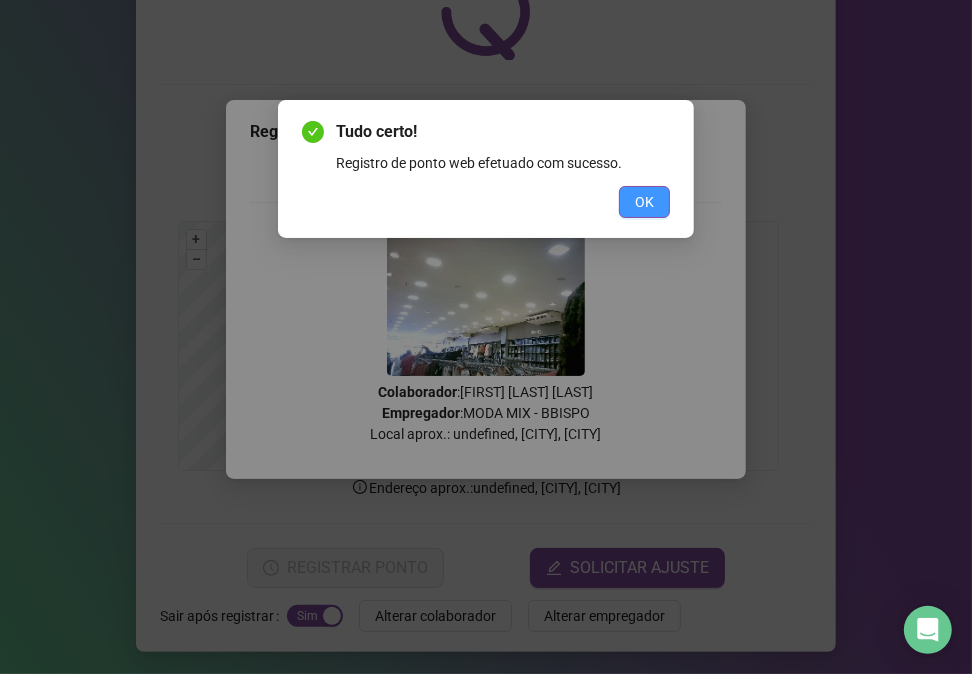 click on "OK" at bounding box center [644, 202] 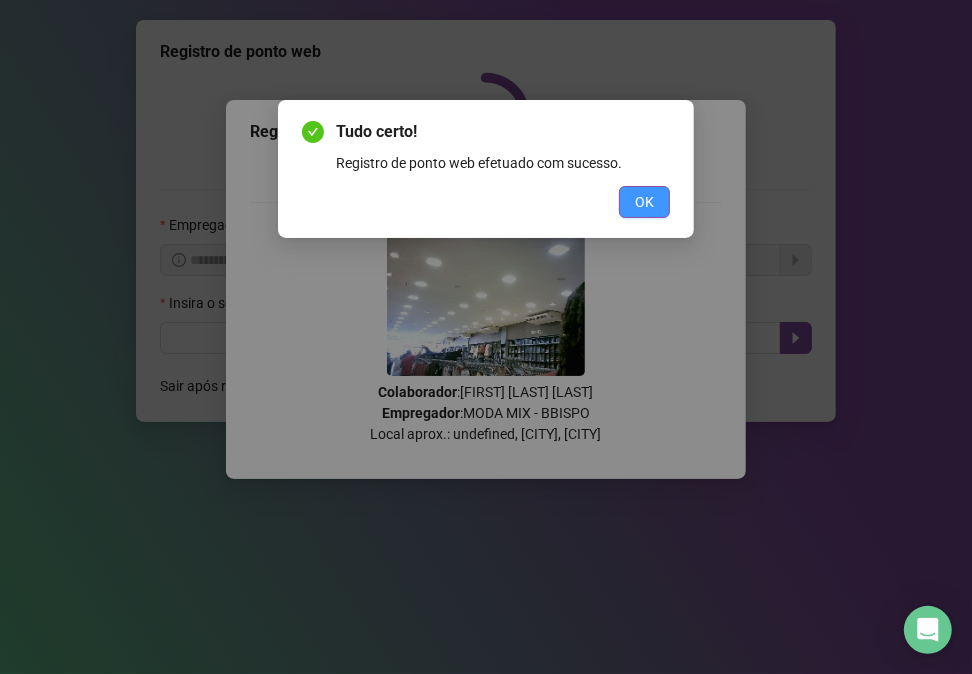 scroll, scrollTop: 0, scrollLeft: 0, axis: both 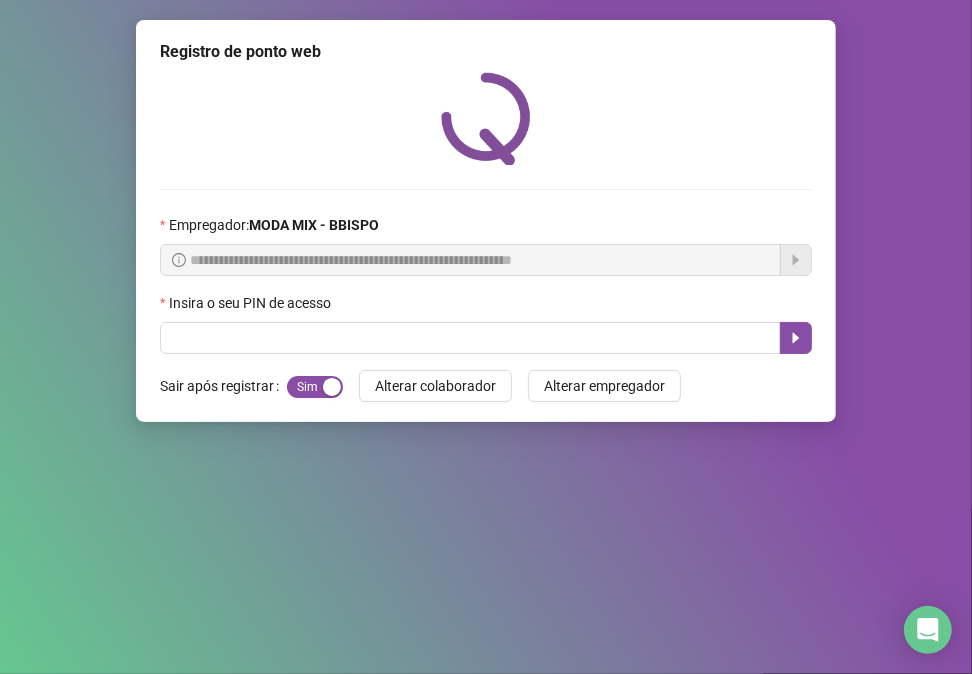 click on "**********" at bounding box center (486, 337) 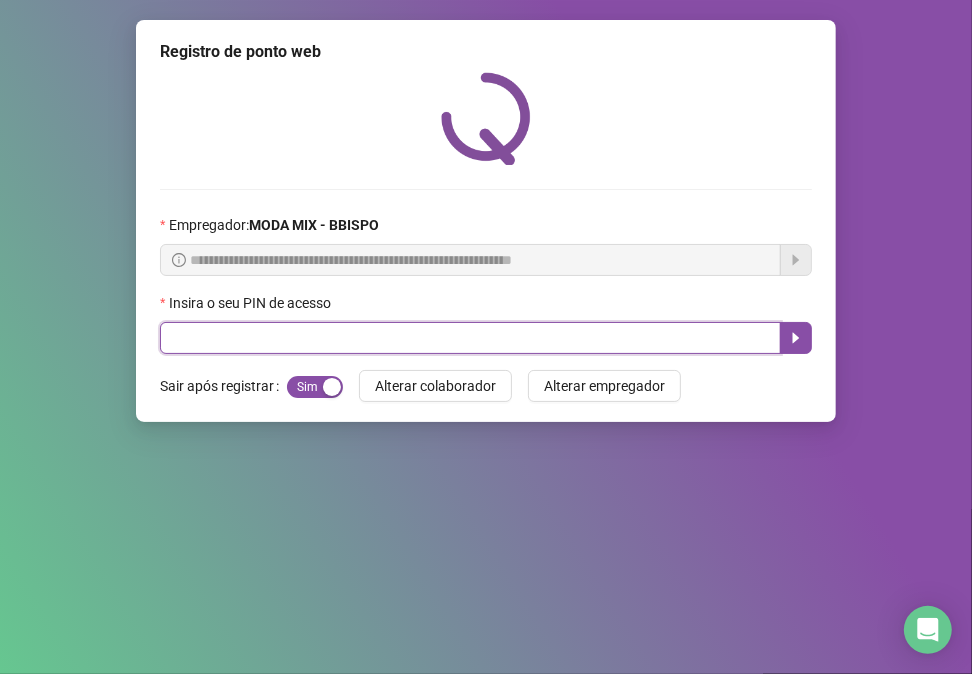 click at bounding box center (470, 338) 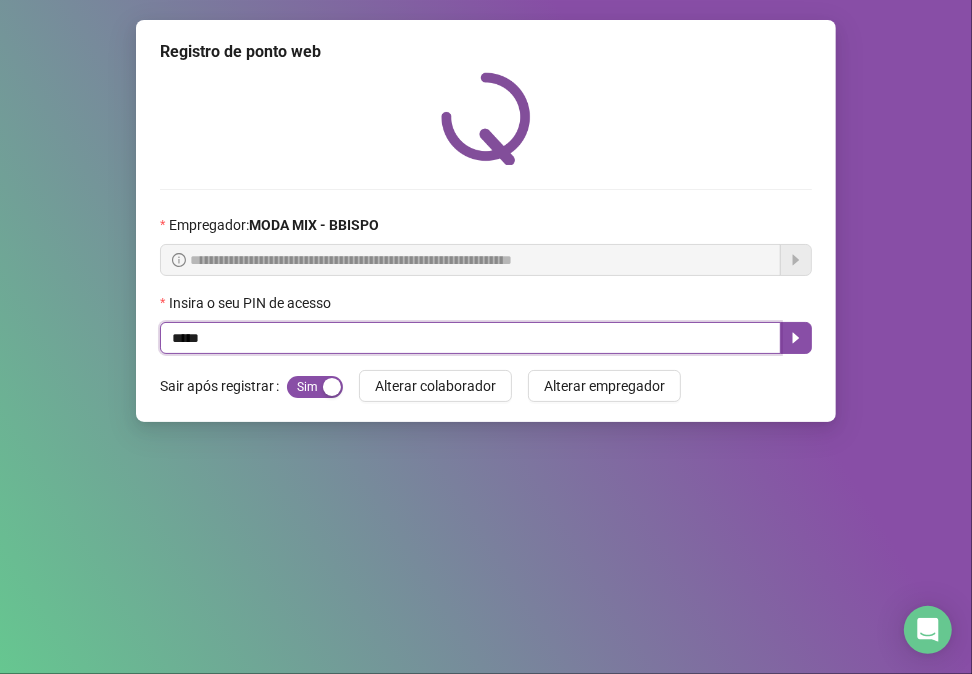 type on "*****" 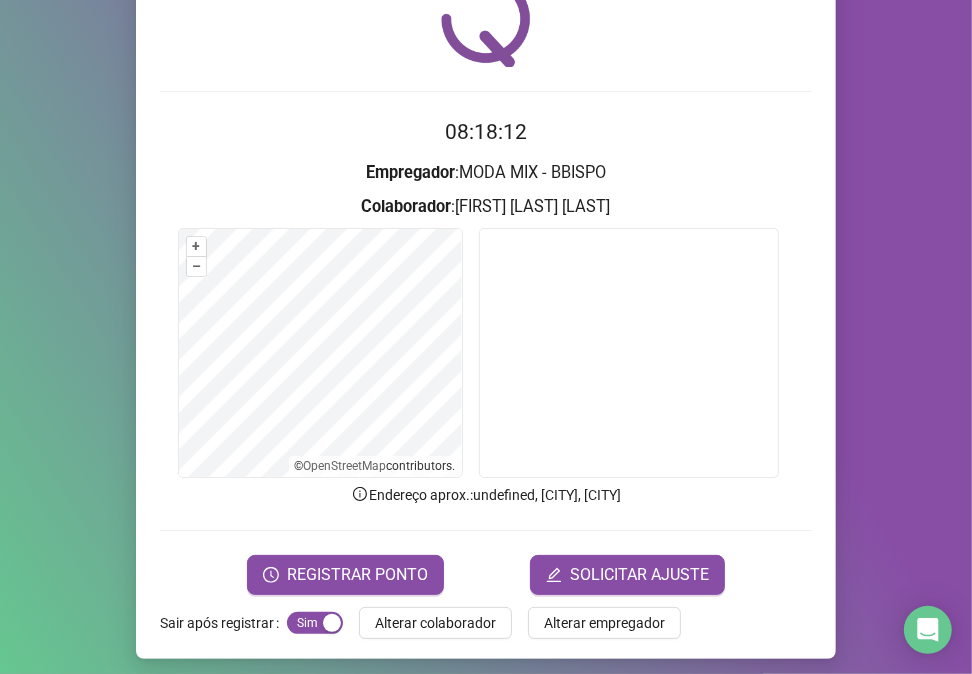 scroll, scrollTop: 105, scrollLeft: 0, axis: vertical 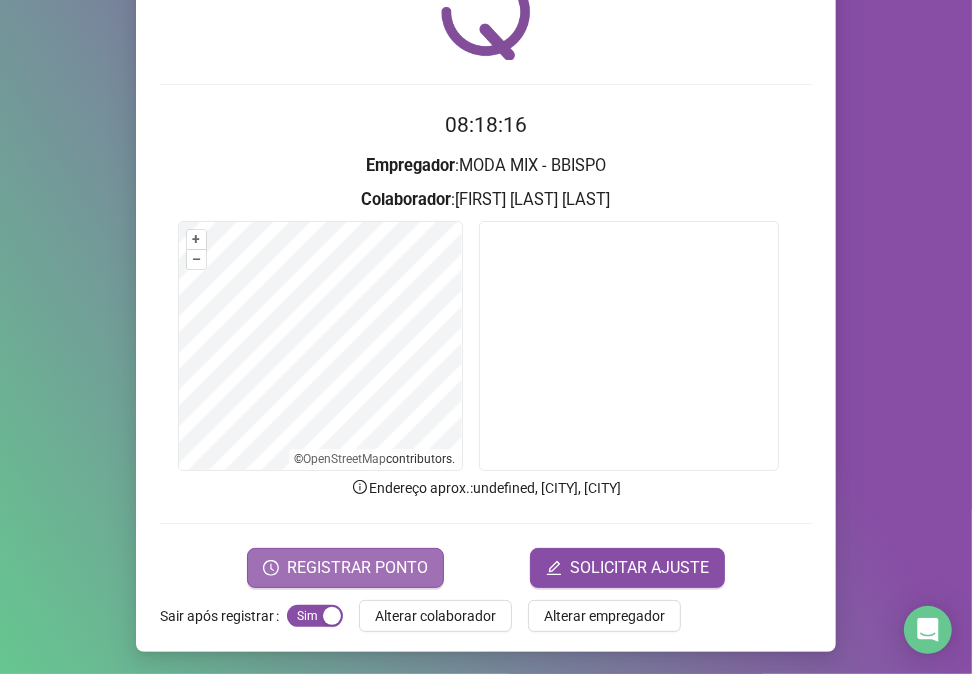 click on "REGISTRAR PONTO" at bounding box center (357, 568) 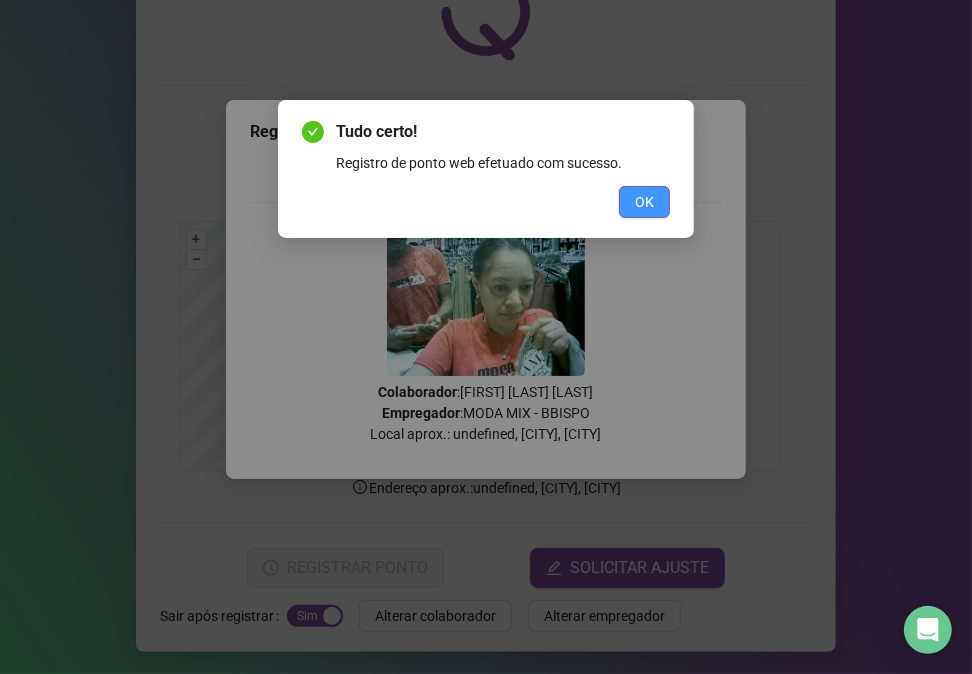 click on "OK" at bounding box center [644, 202] 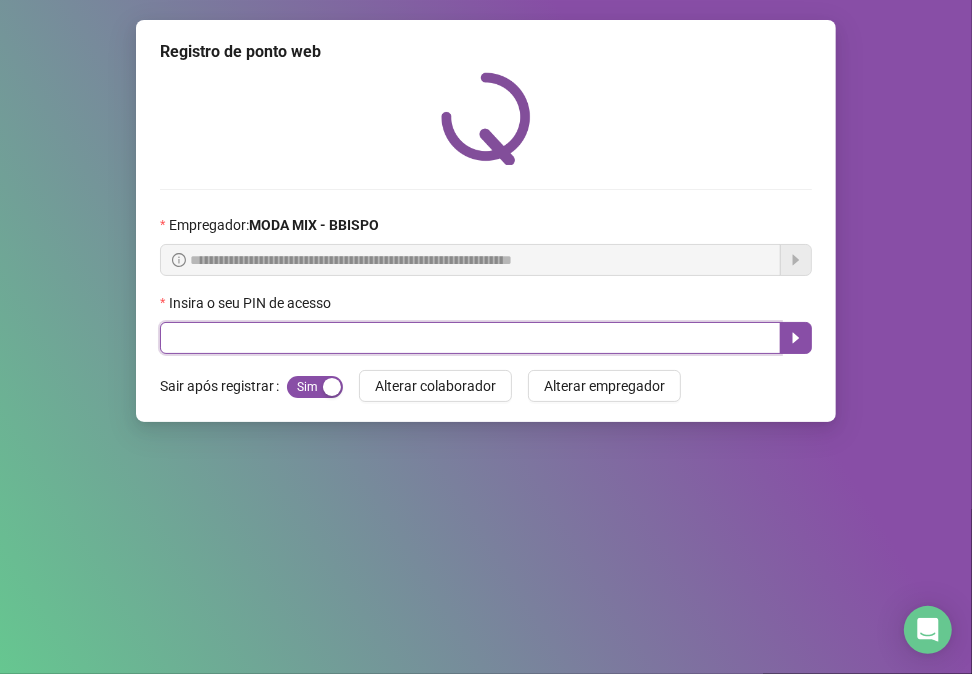 click at bounding box center (470, 338) 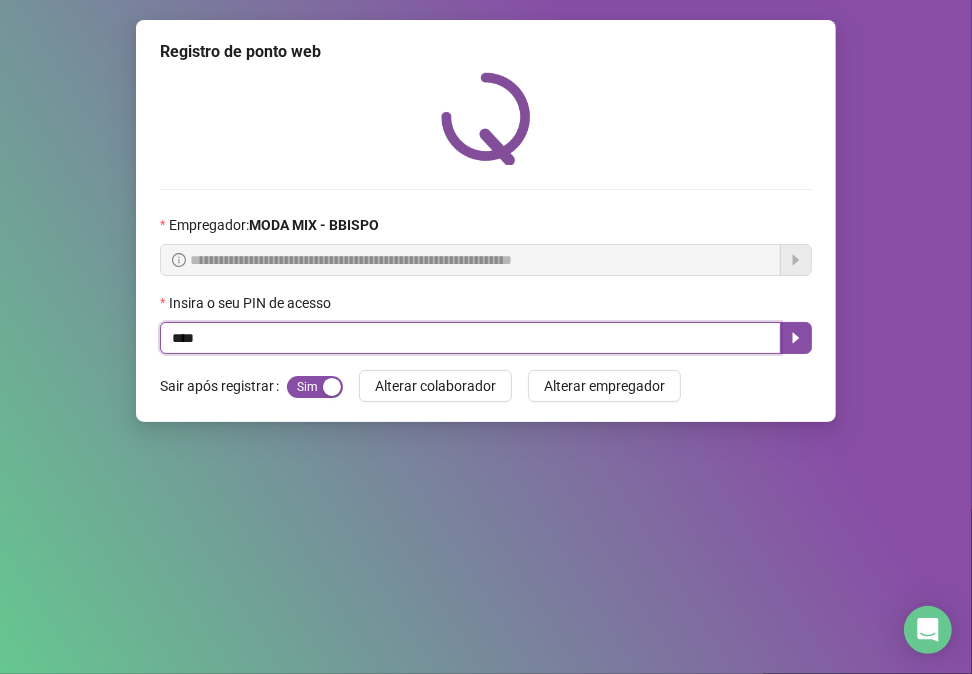 type on "*****" 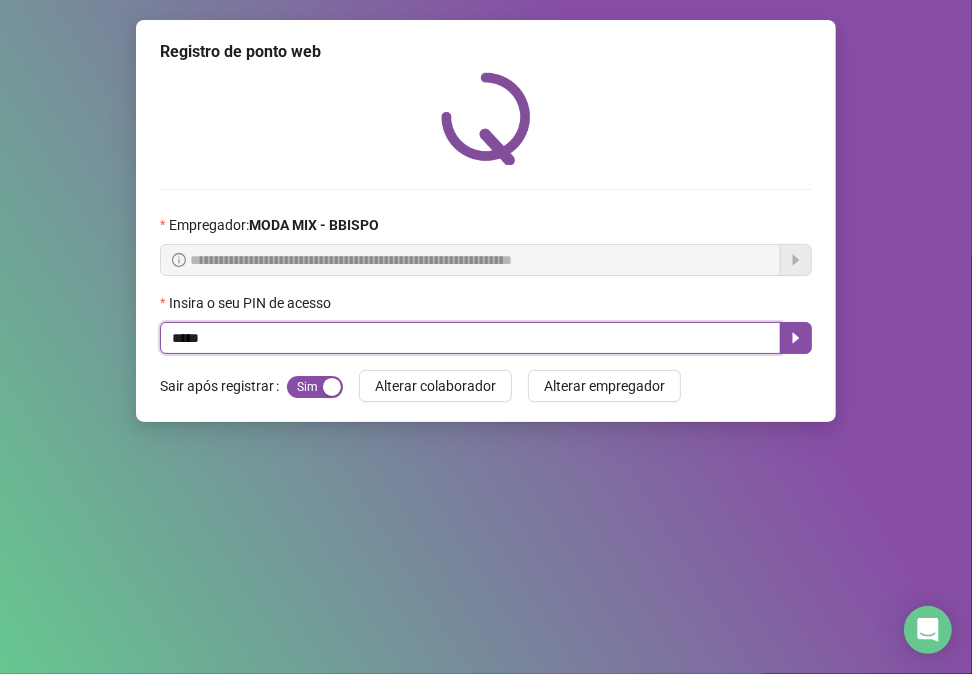 click on "*****" at bounding box center [470, 338] 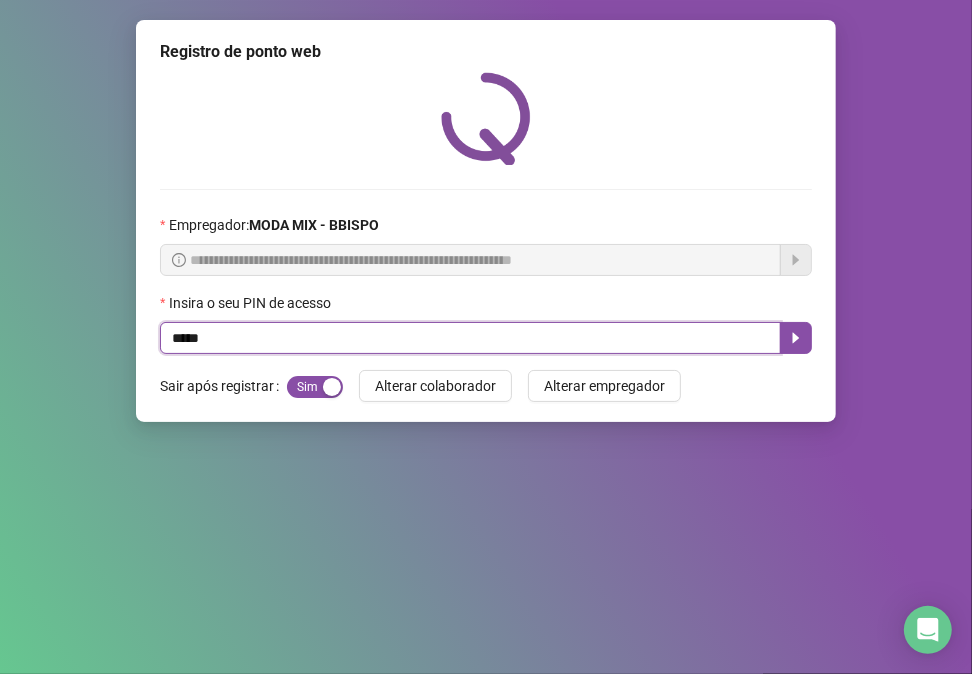click on "*****" at bounding box center (470, 338) 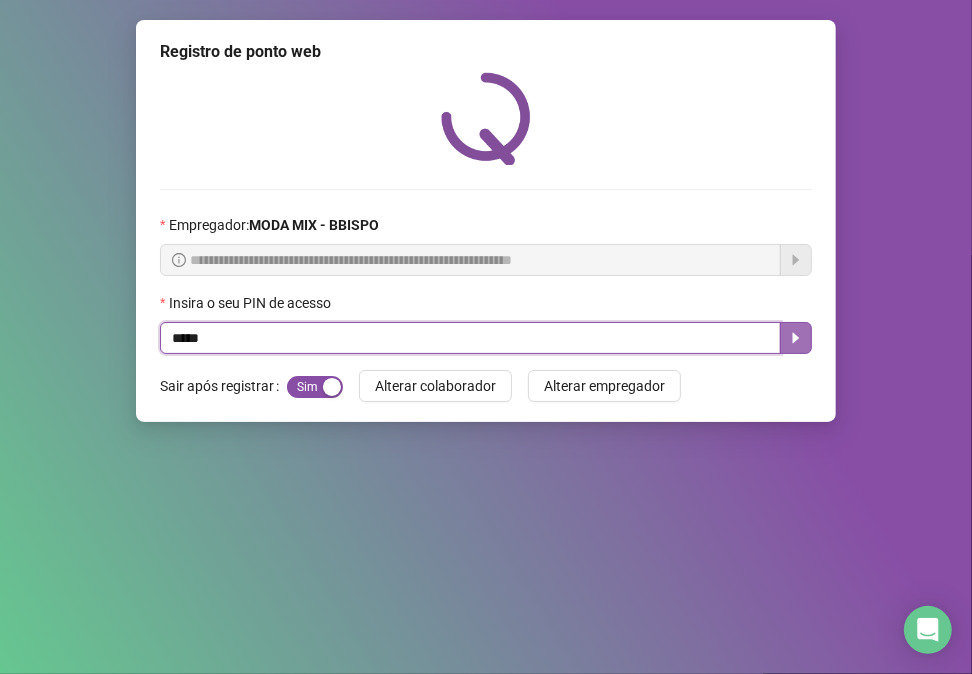click at bounding box center (796, 338) 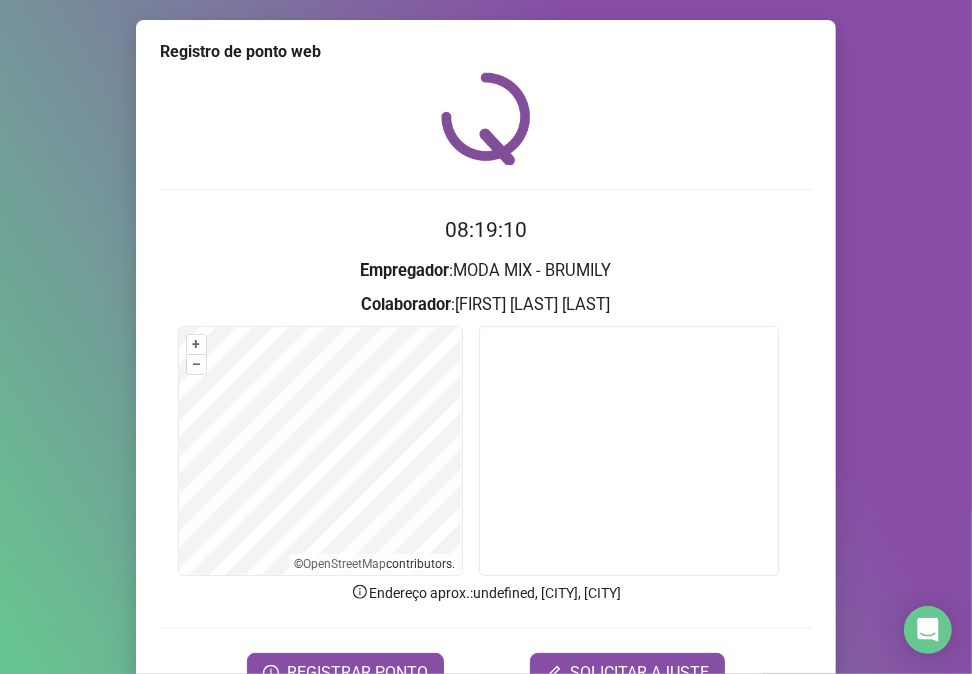 click at bounding box center [629, 451] 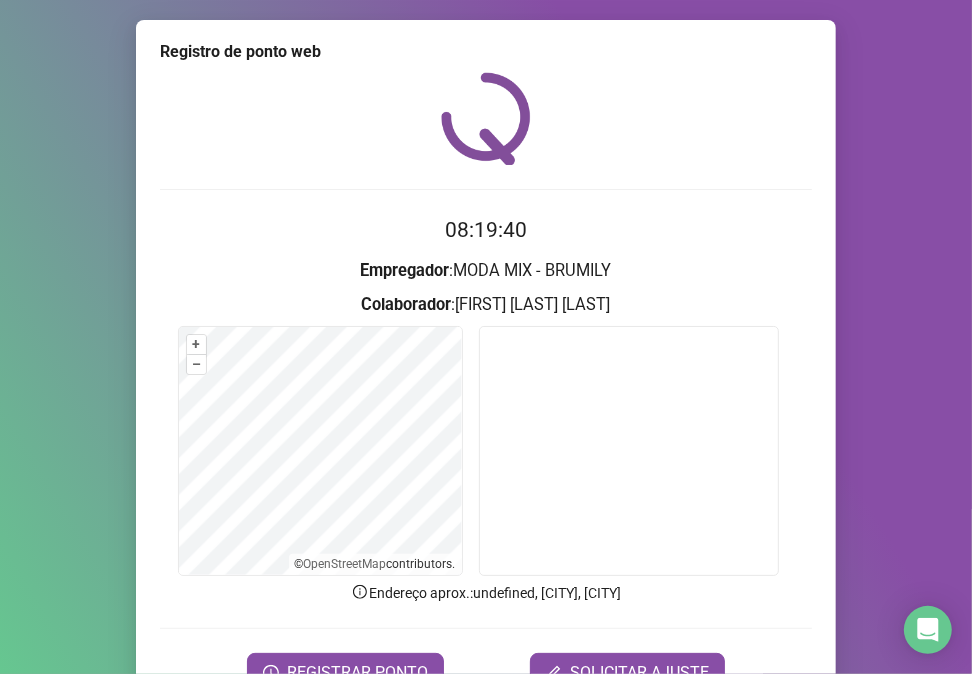 scroll, scrollTop: 105, scrollLeft: 0, axis: vertical 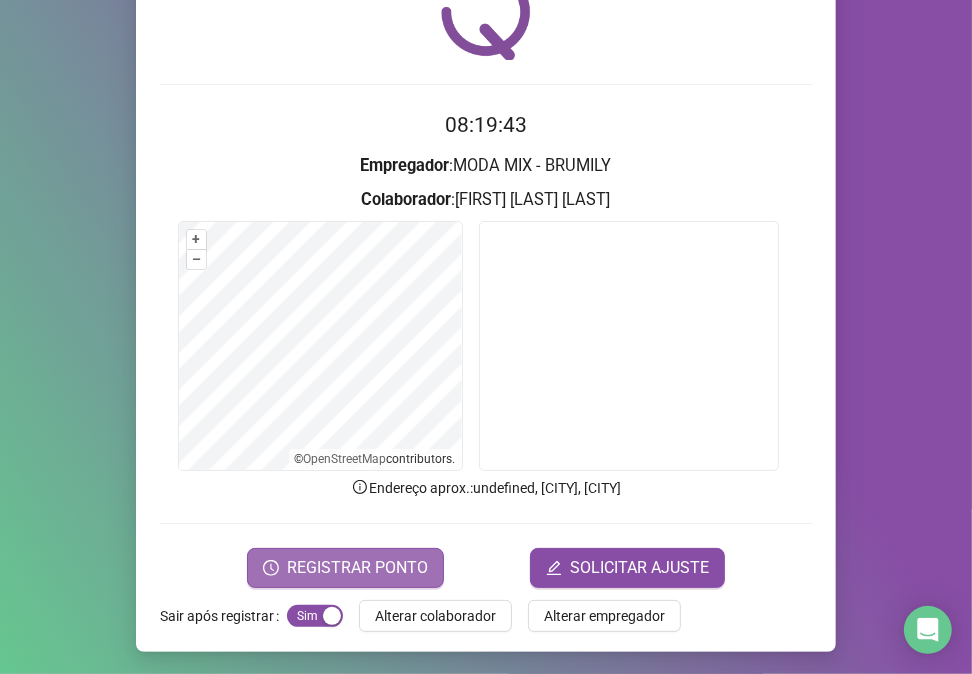 click on "REGISTRAR PONTO" at bounding box center (345, 568) 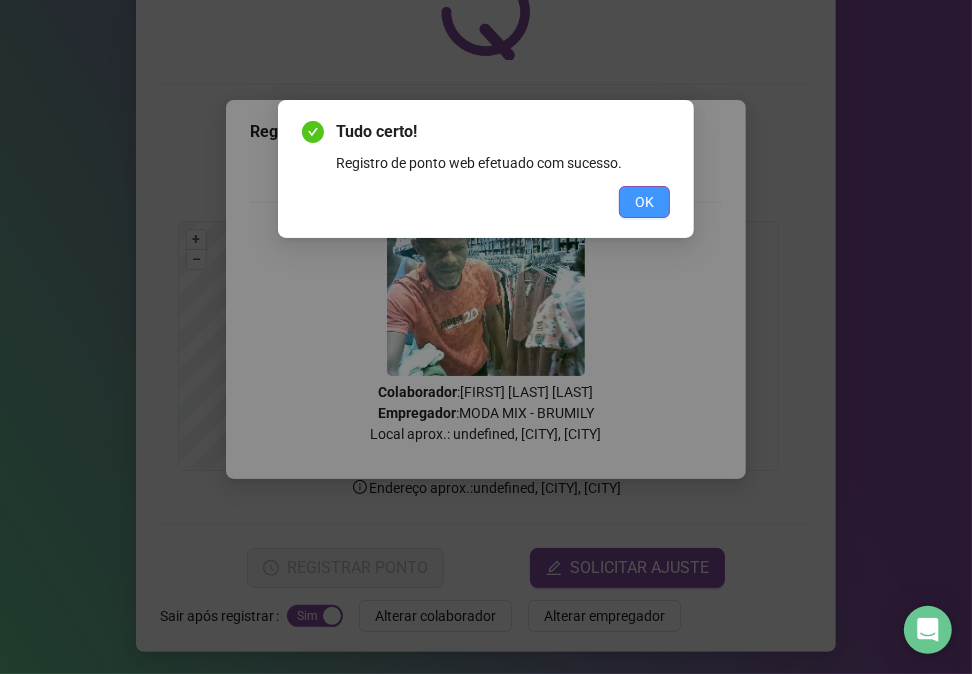 click on "OK" at bounding box center [644, 202] 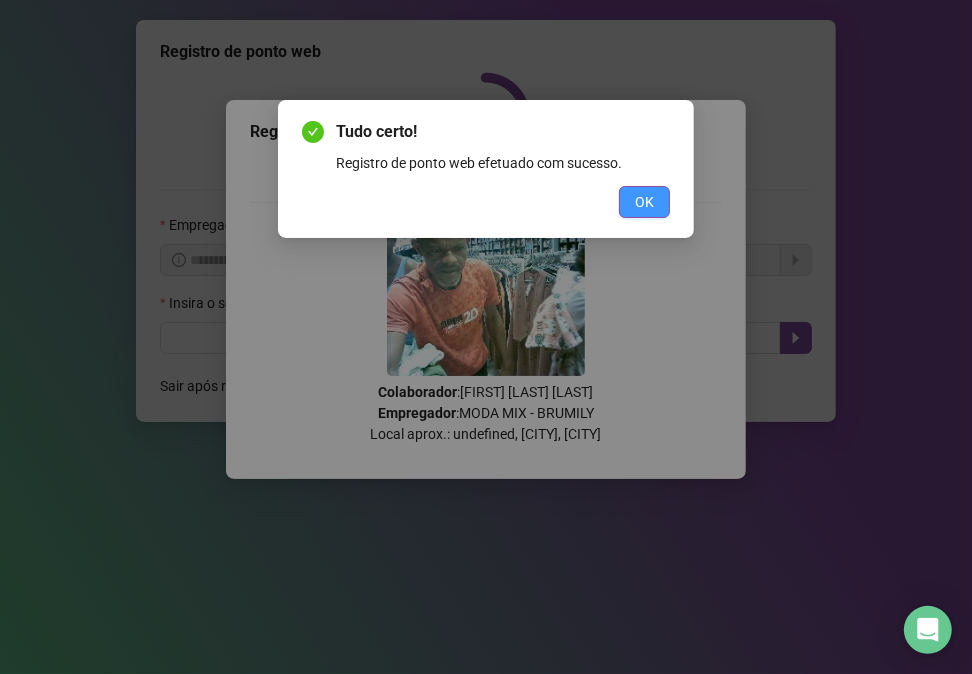 scroll, scrollTop: 0, scrollLeft: 0, axis: both 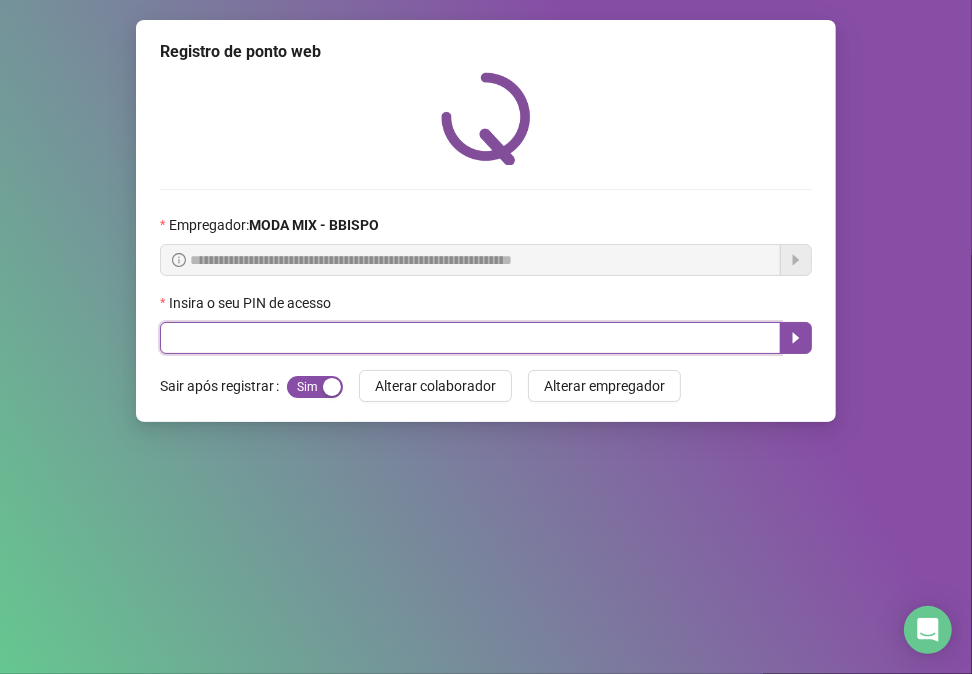 click at bounding box center [470, 338] 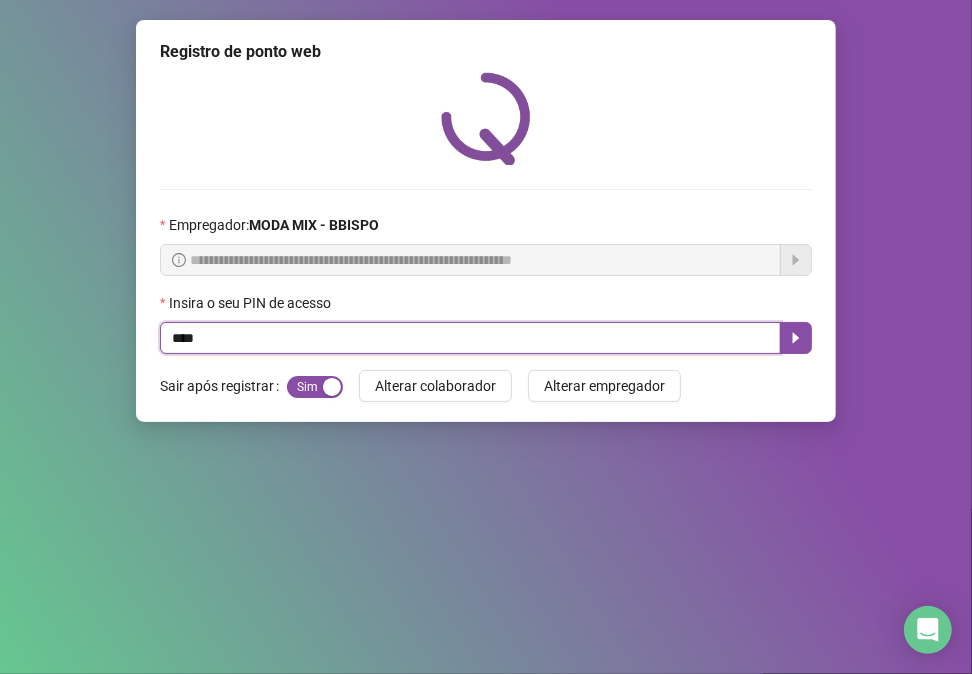 type on "*****" 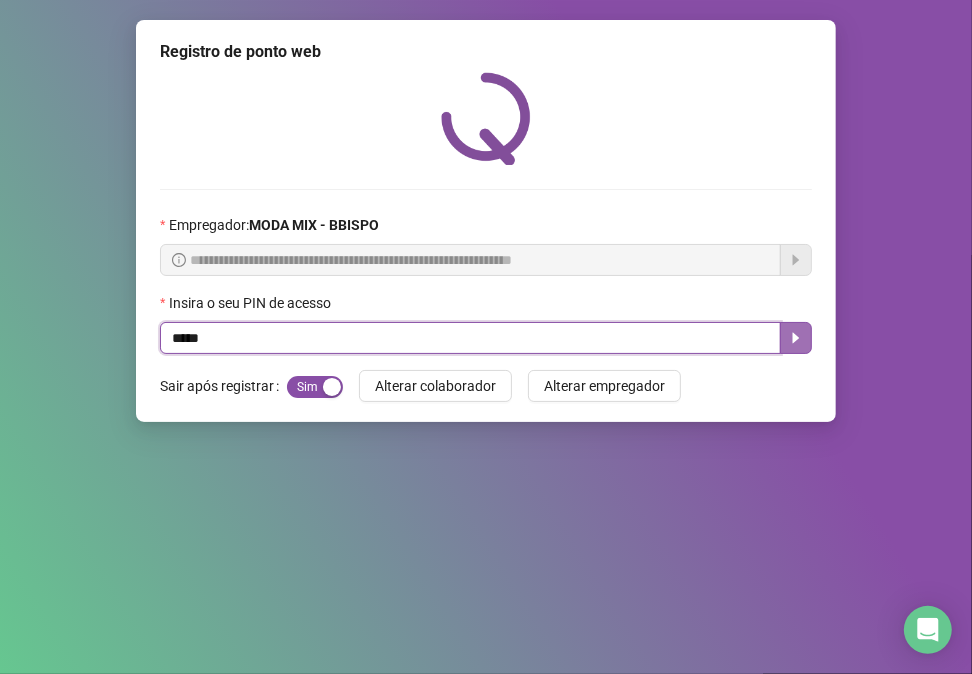 click 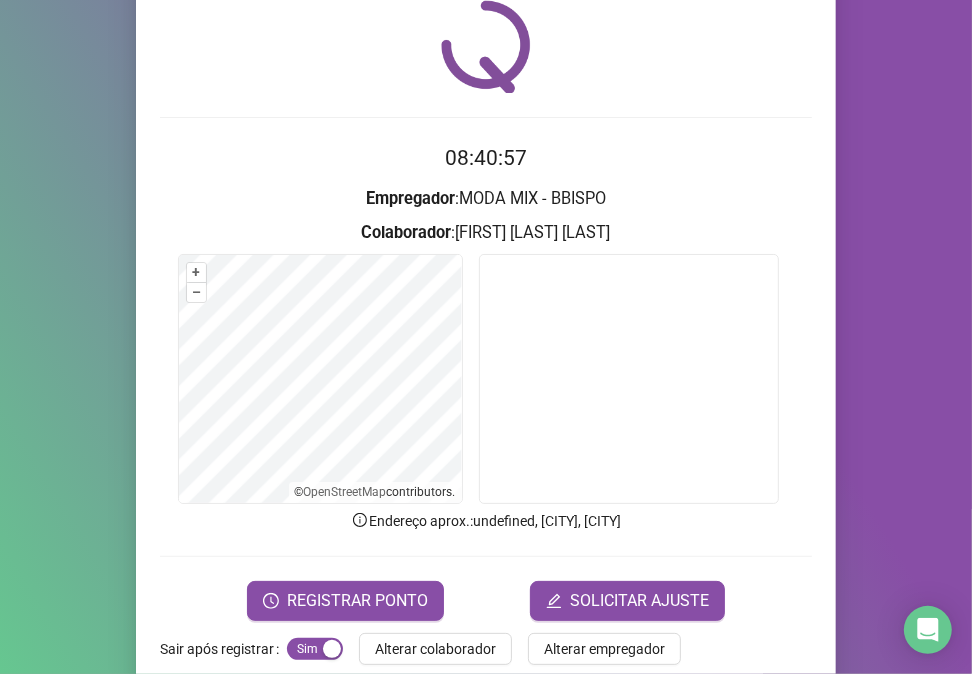 scroll, scrollTop: 105, scrollLeft: 0, axis: vertical 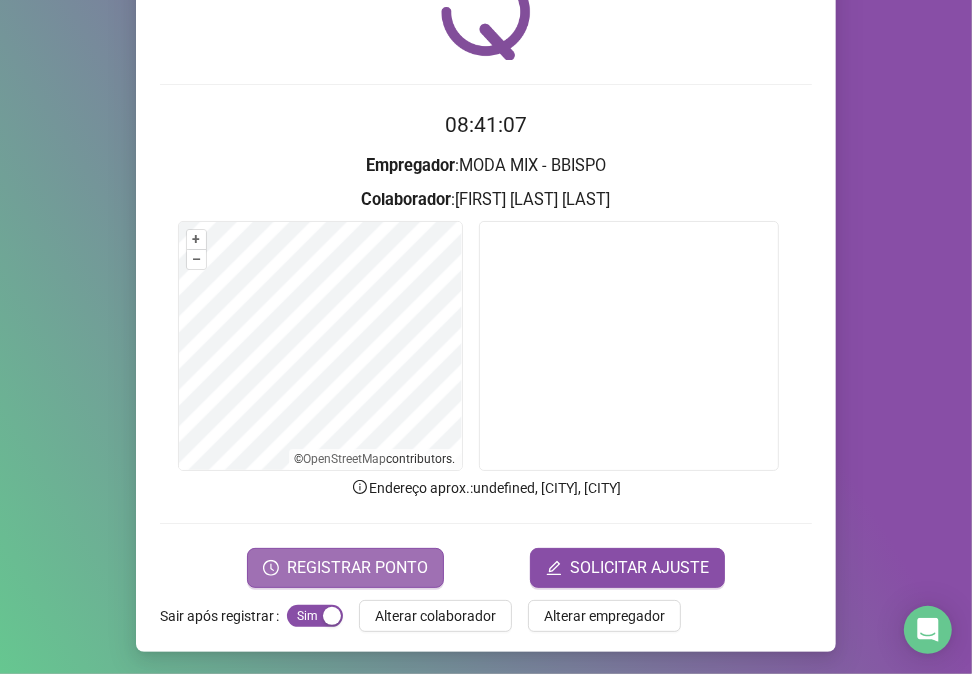 click on "REGISTRAR PONTO" at bounding box center (345, 568) 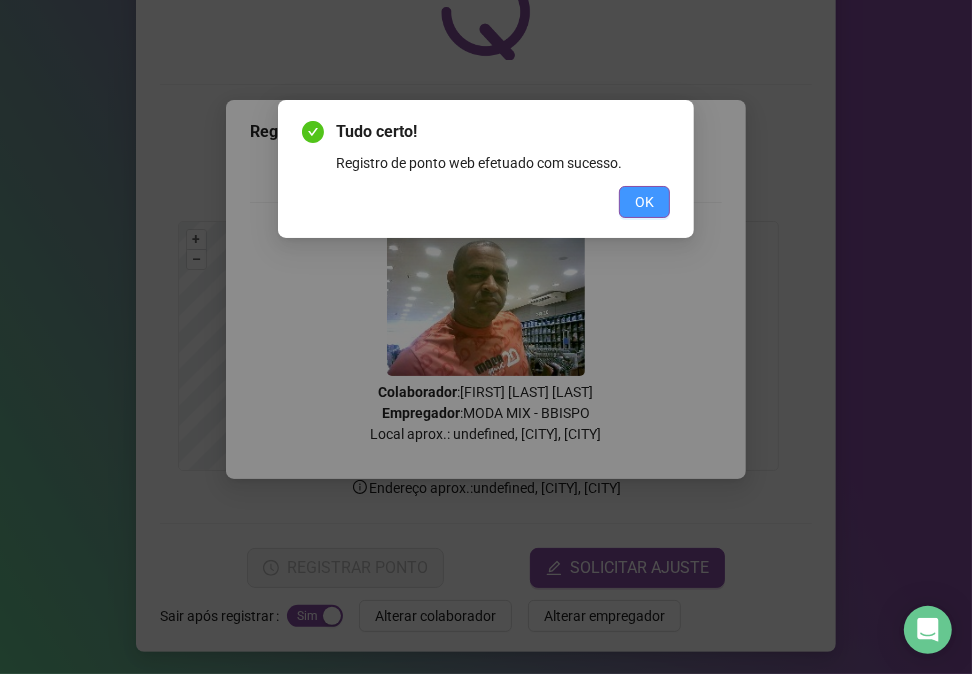 click on "OK" at bounding box center [644, 202] 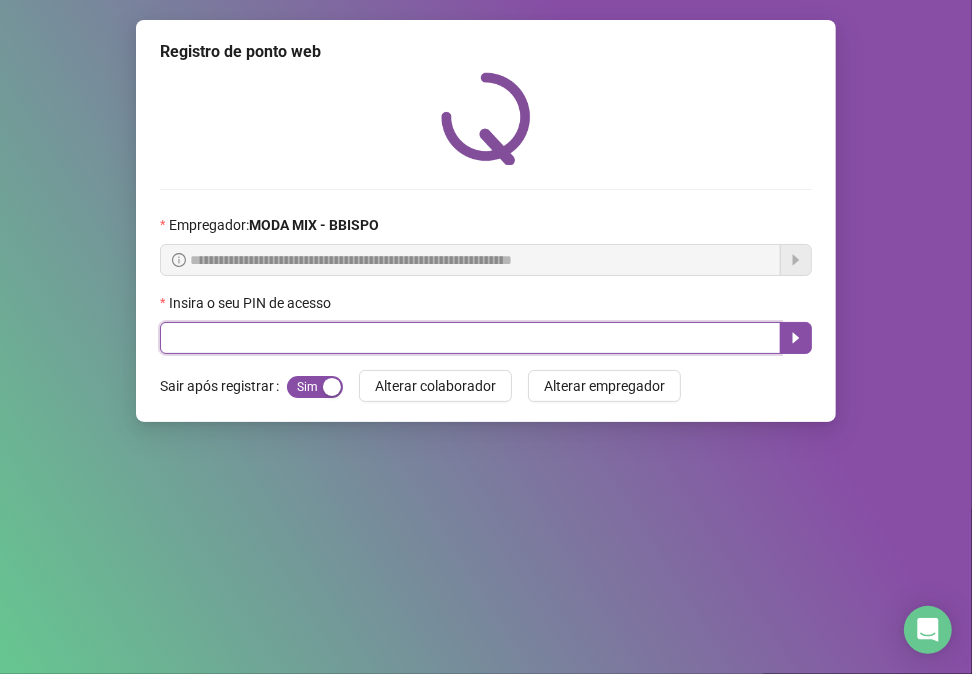 click at bounding box center (470, 338) 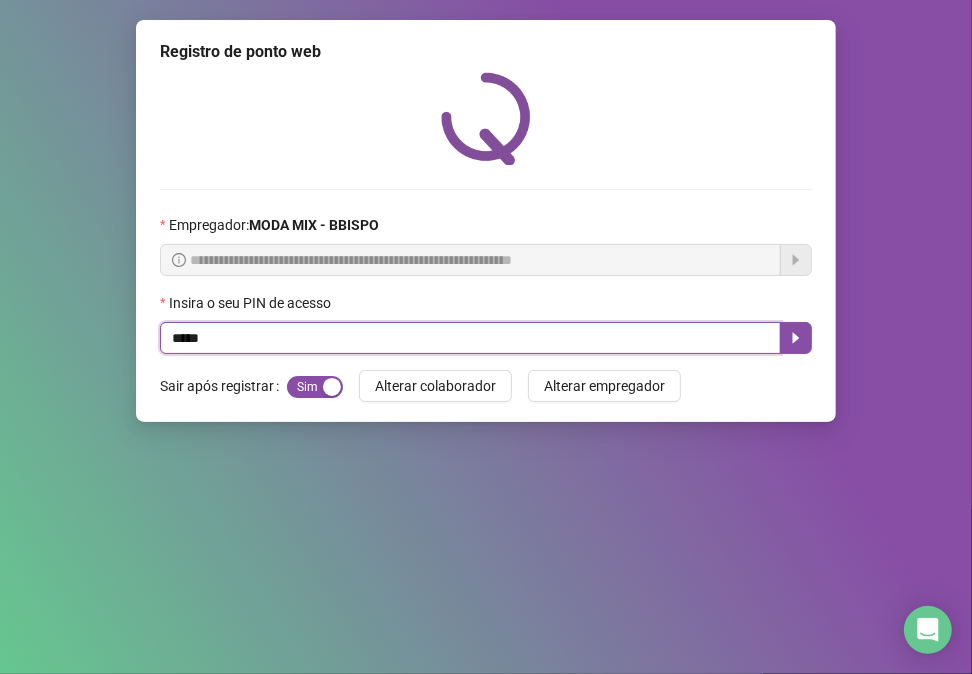 type on "*****" 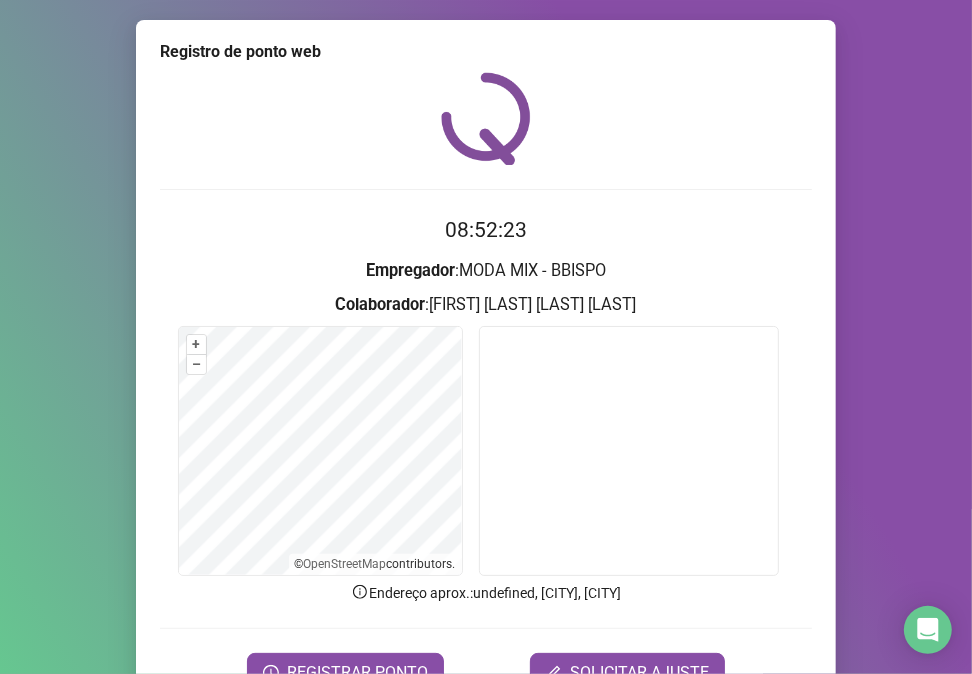 scroll, scrollTop: 105, scrollLeft: 0, axis: vertical 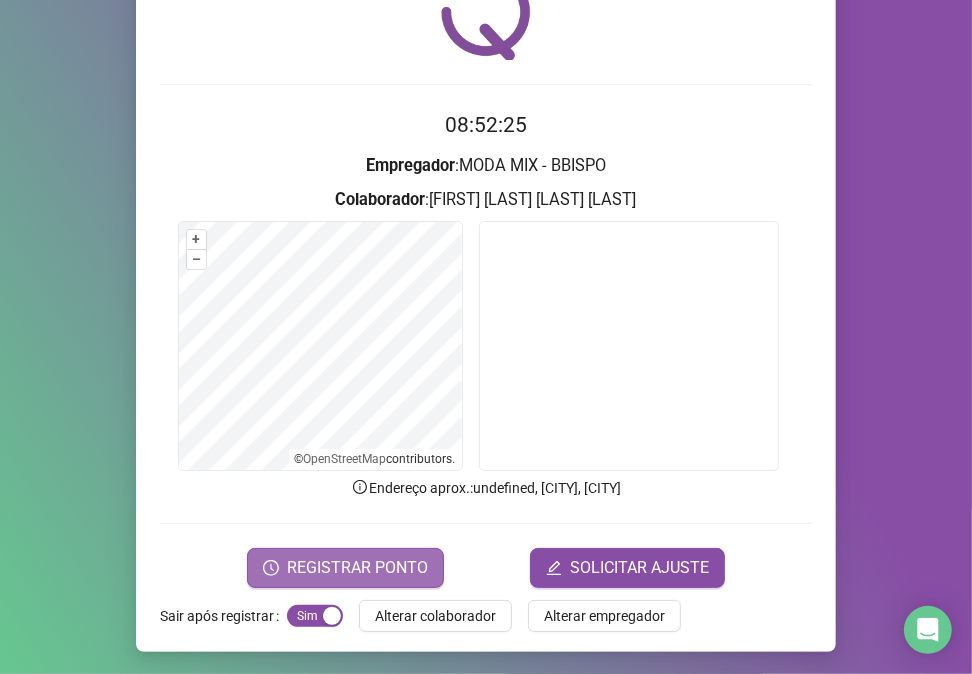 click on "REGISTRAR PONTO" at bounding box center (357, 568) 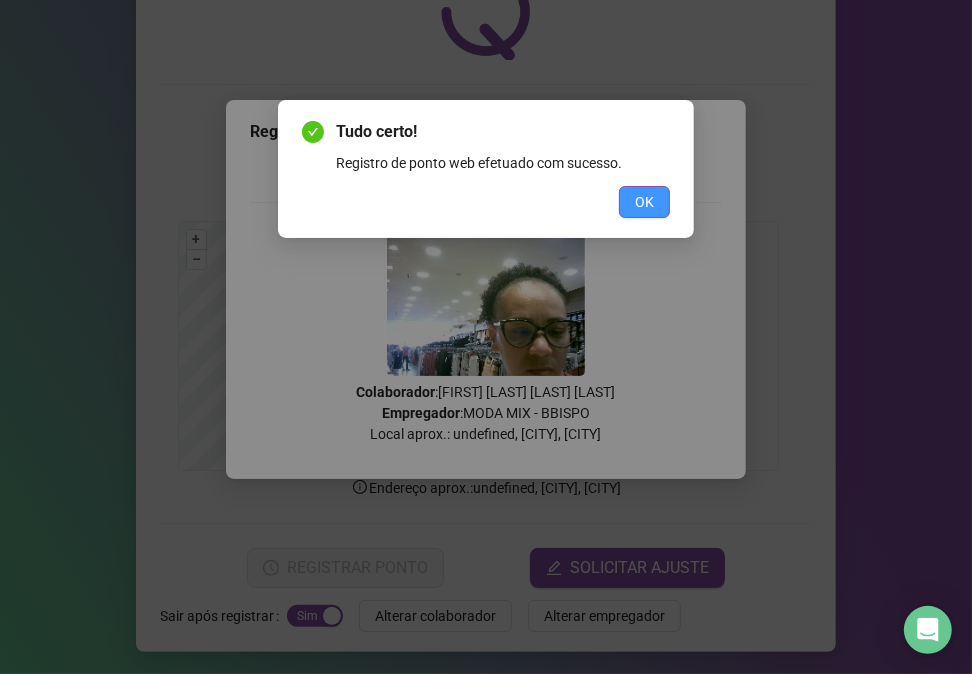 click on "OK" at bounding box center (644, 202) 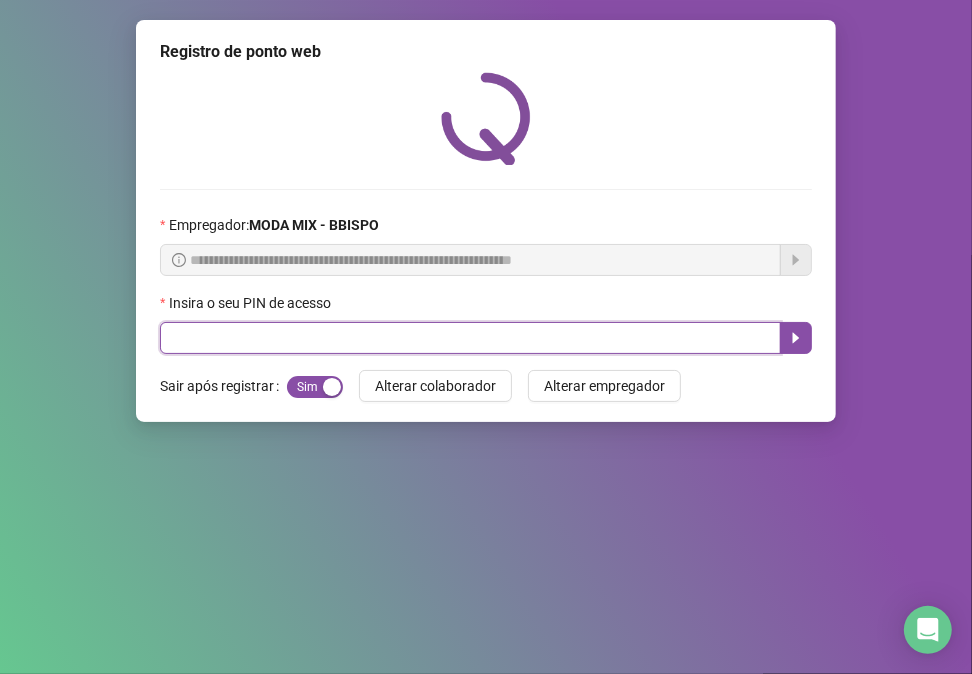 click at bounding box center [470, 338] 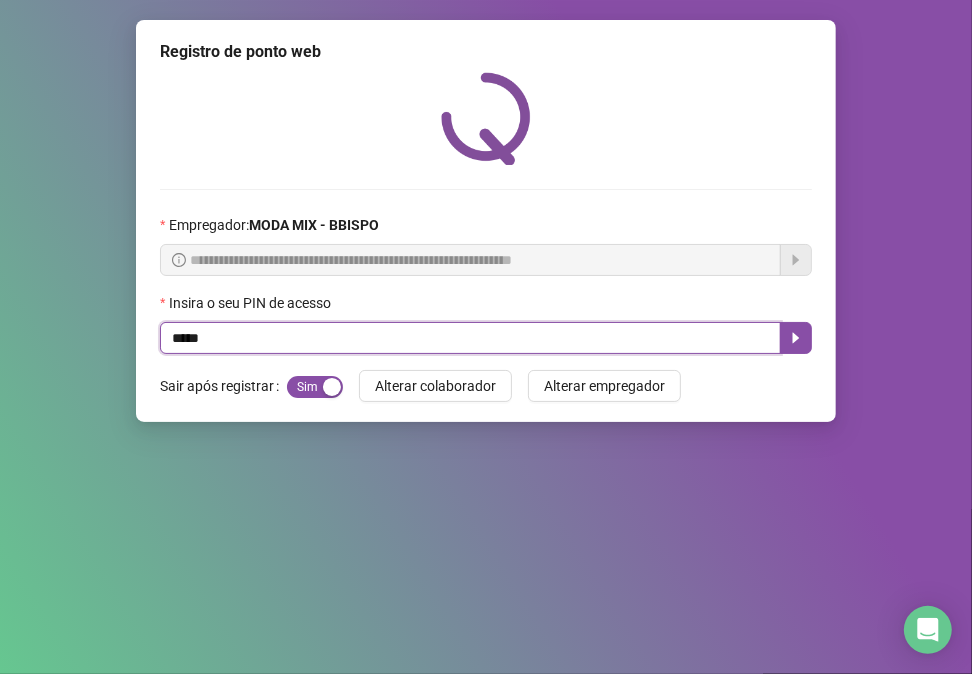 type on "*****" 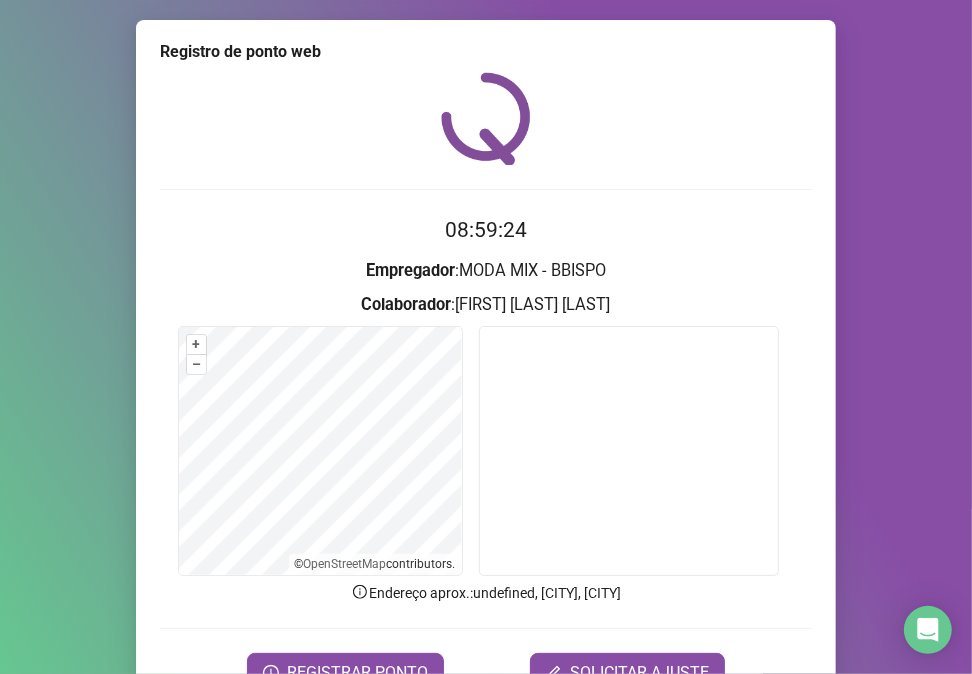 scroll, scrollTop: 105, scrollLeft: 0, axis: vertical 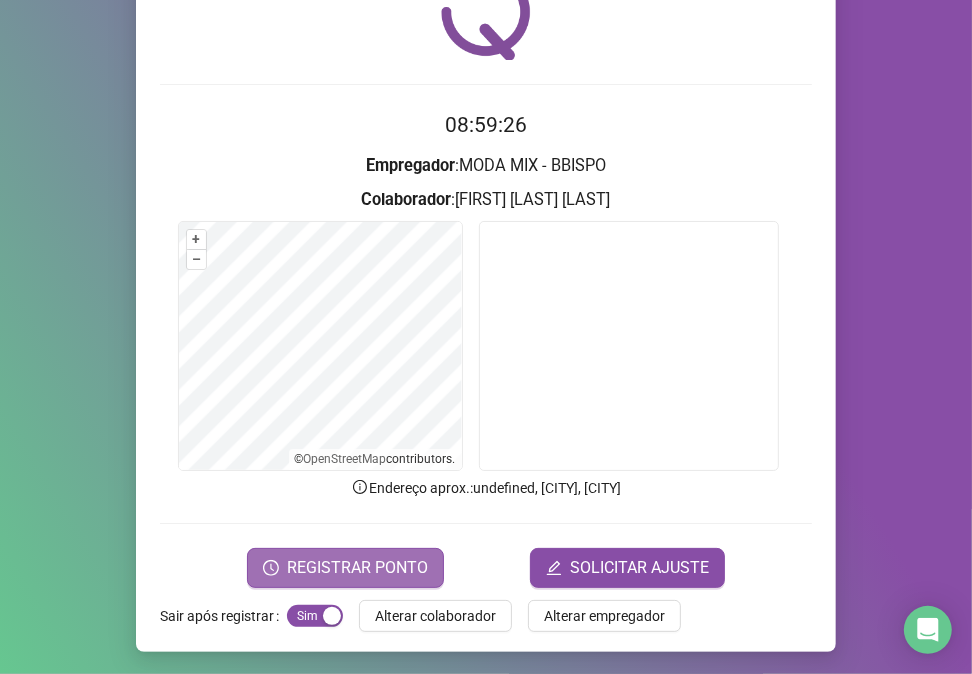 click on "REGISTRAR PONTO" at bounding box center [357, 568] 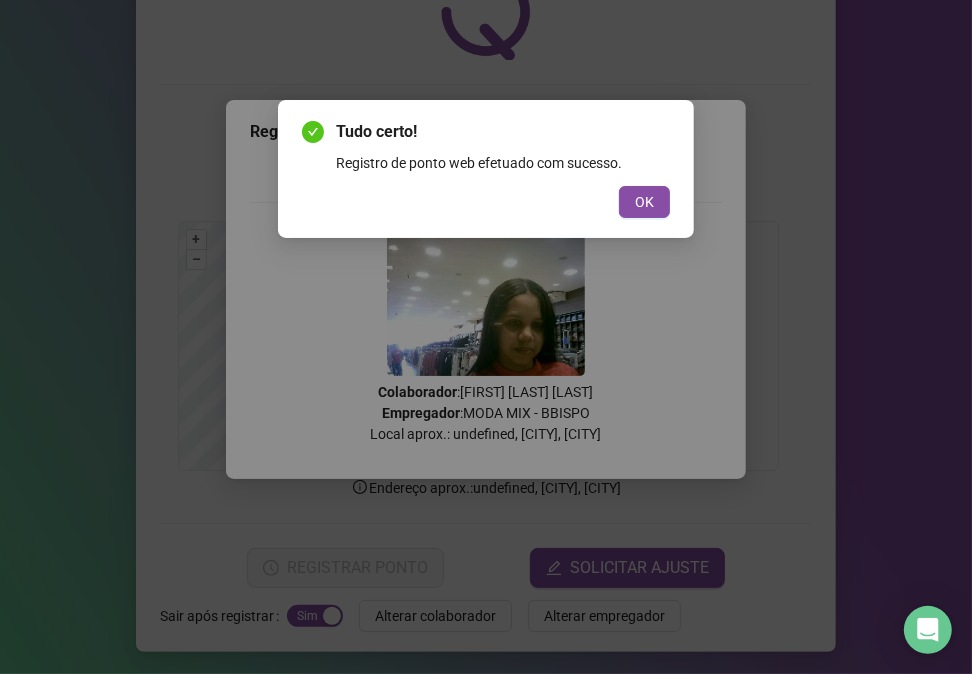 drag, startPoint x: 627, startPoint y: 203, endPoint x: 612, endPoint y: 218, distance: 21.213203 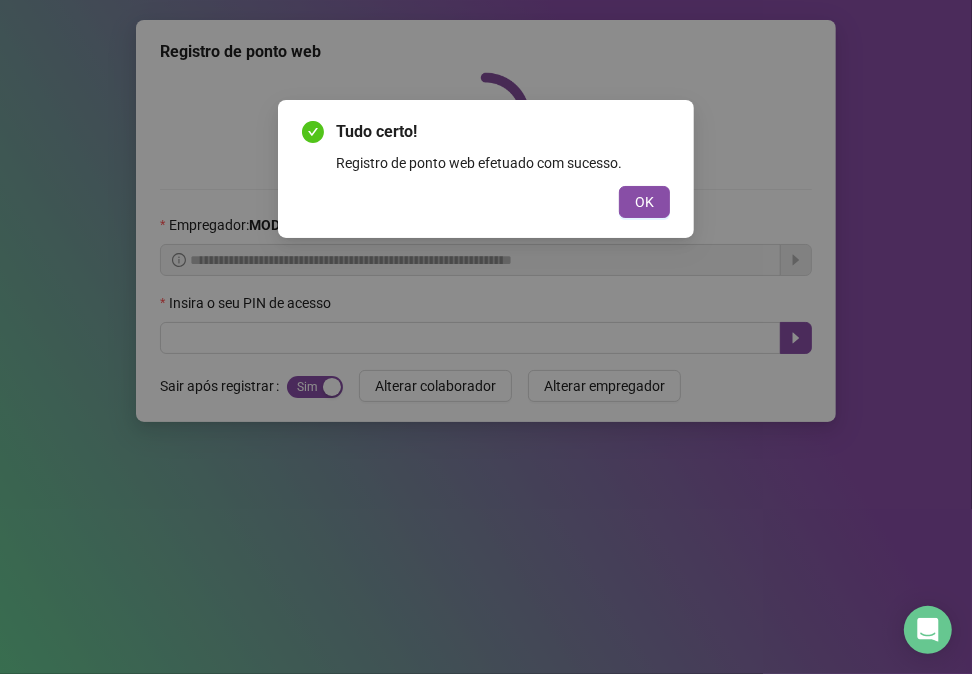 scroll, scrollTop: 0, scrollLeft: 0, axis: both 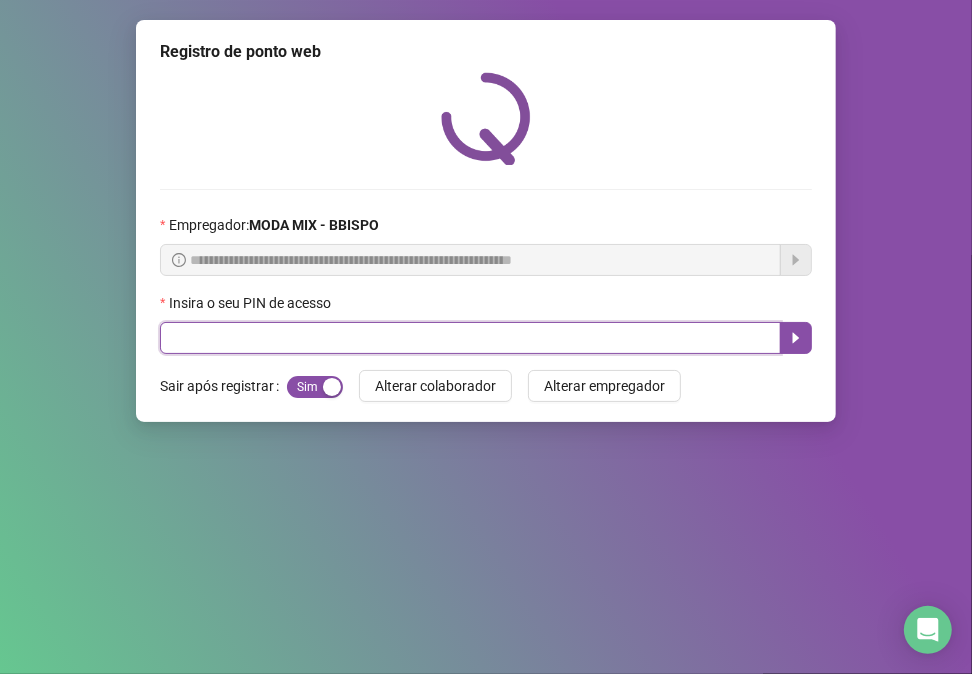 click at bounding box center [470, 338] 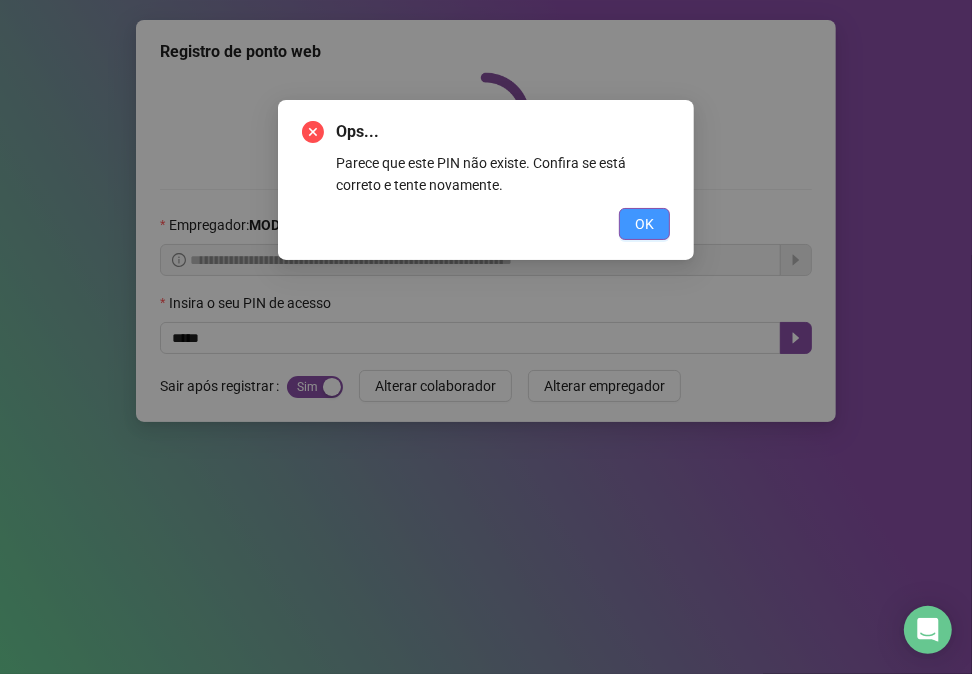 click on "OK" at bounding box center [644, 224] 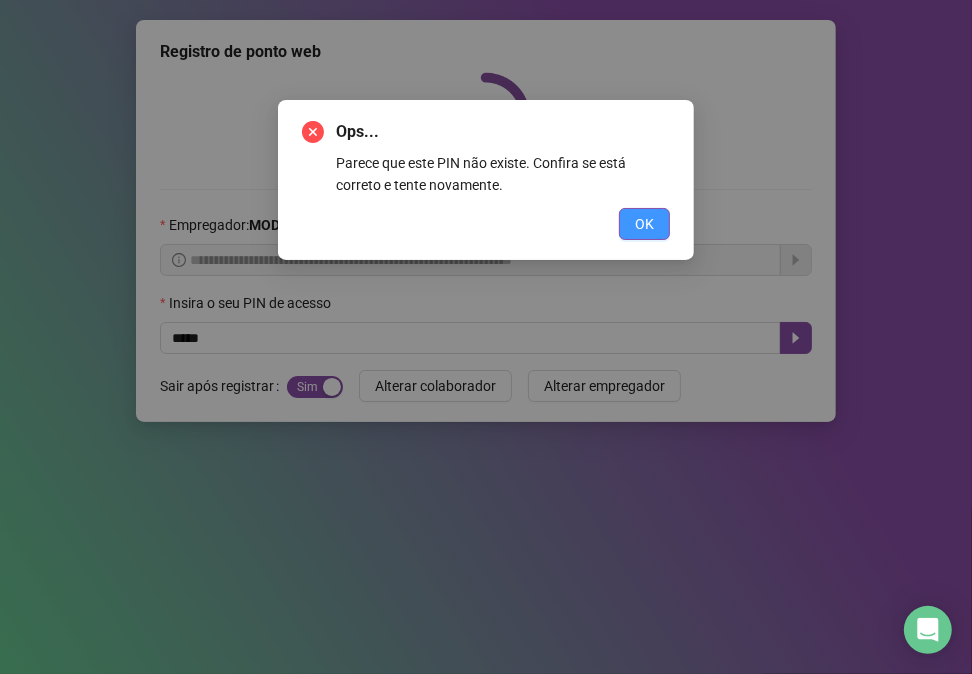 click on "OK" at bounding box center (644, 224) 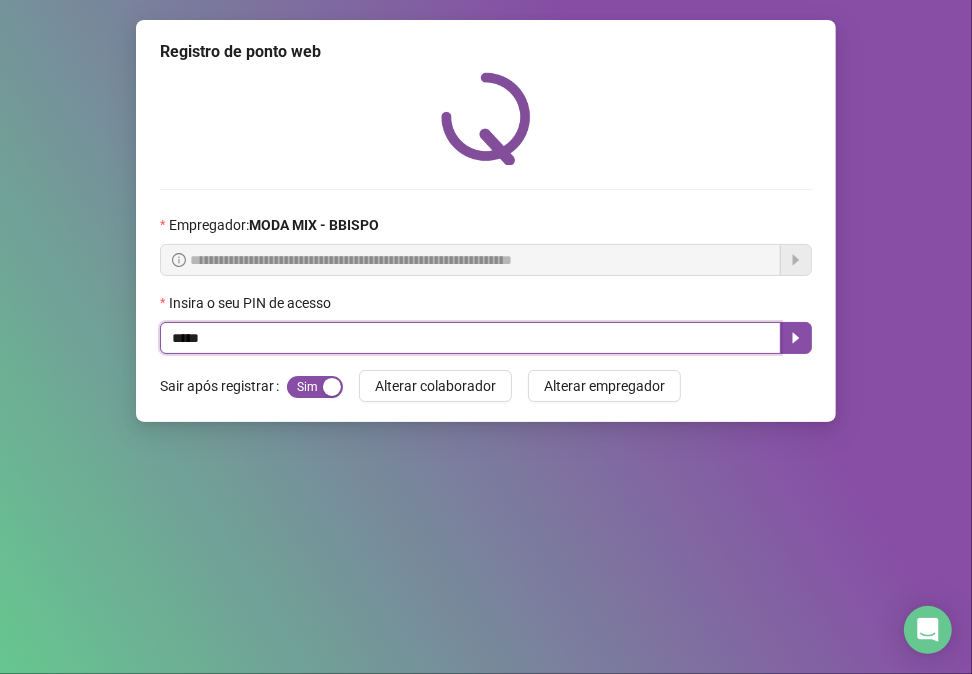 type on "*****" 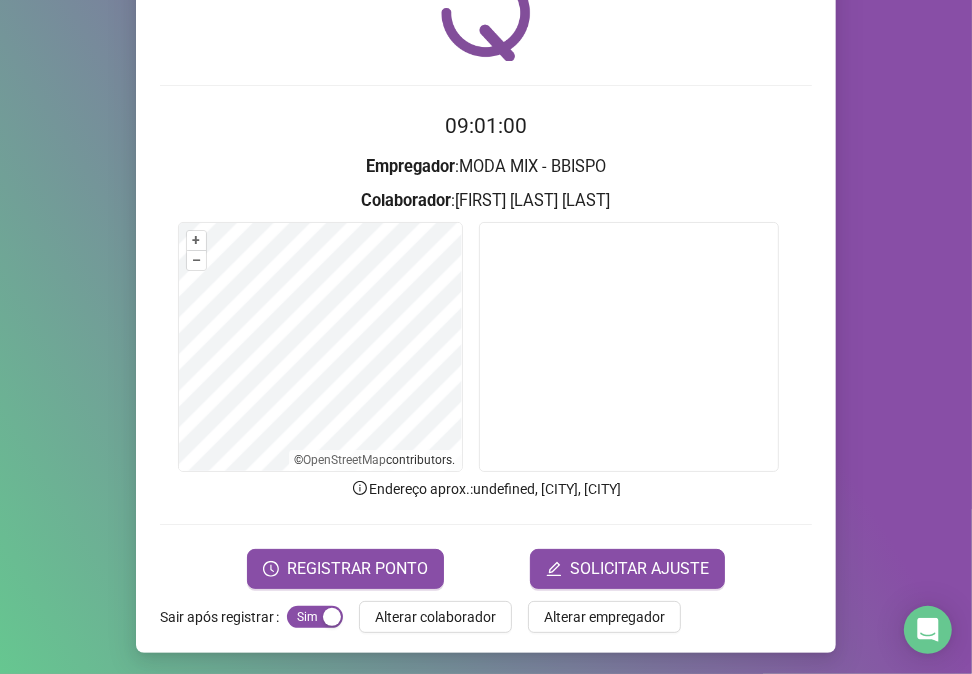 scroll, scrollTop: 105, scrollLeft: 0, axis: vertical 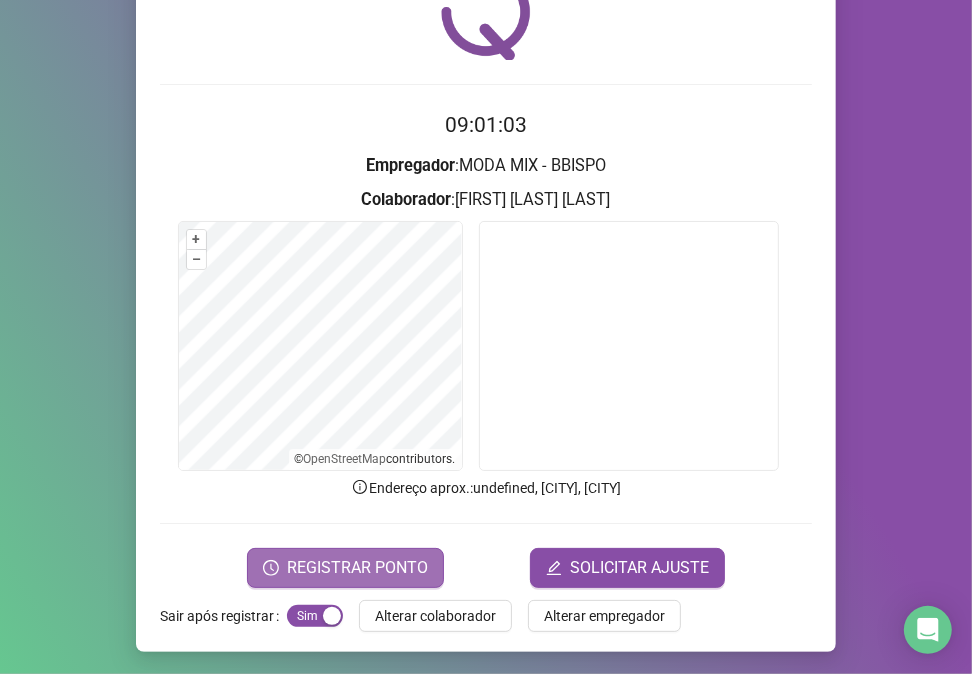 click on "REGISTRAR PONTO" at bounding box center [357, 568] 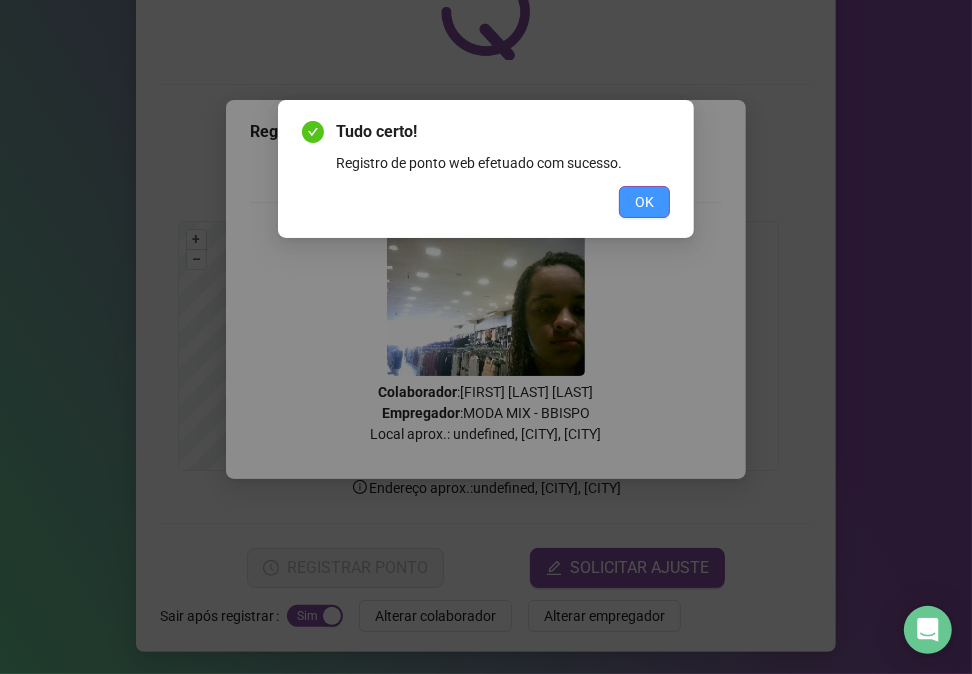 click on "OK" at bounding box center [644, 202] 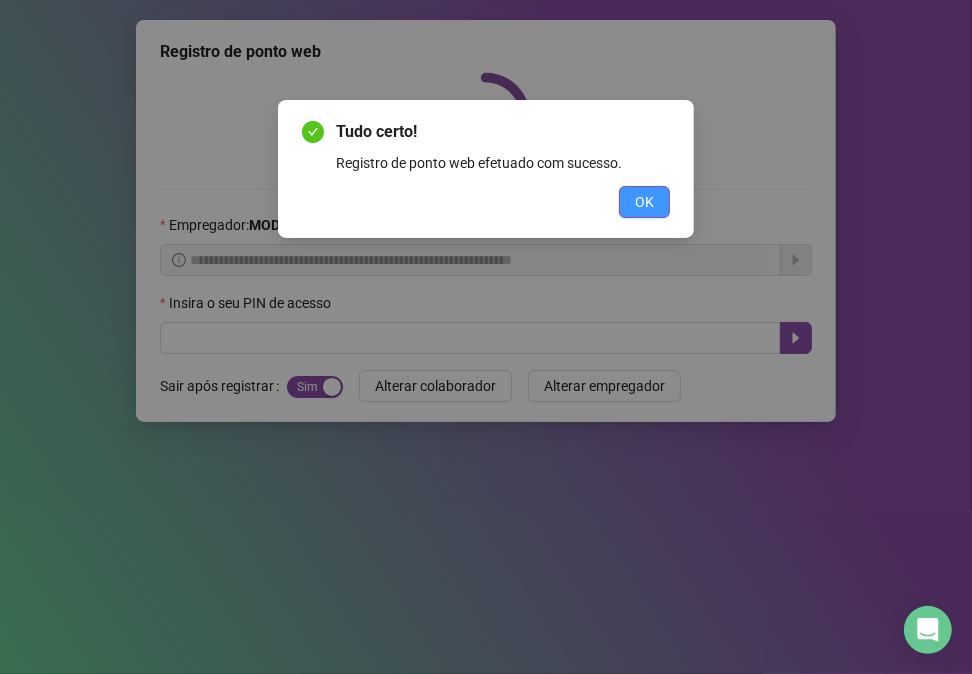 scroll, scrollTop: 0, scrollLeft: 0, axis: both 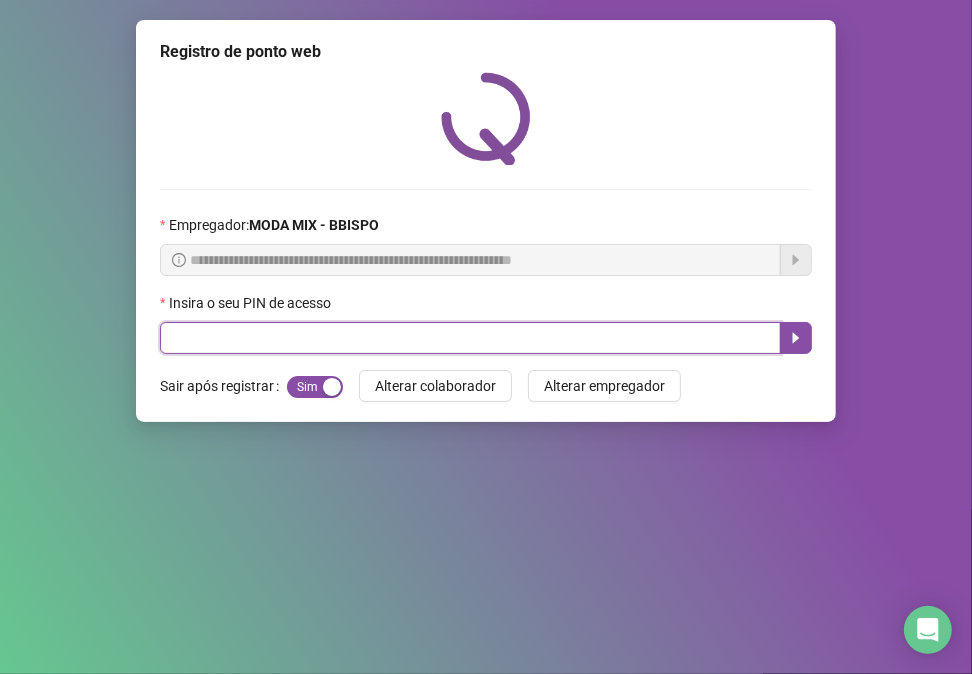 click at bounding box center [470, 338] 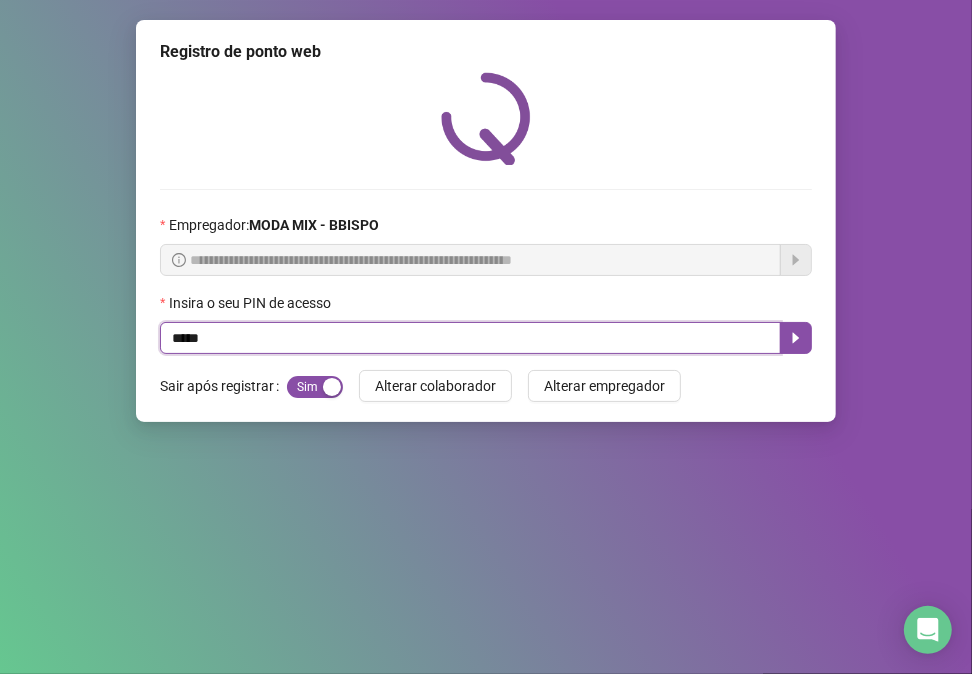 type on "*****" 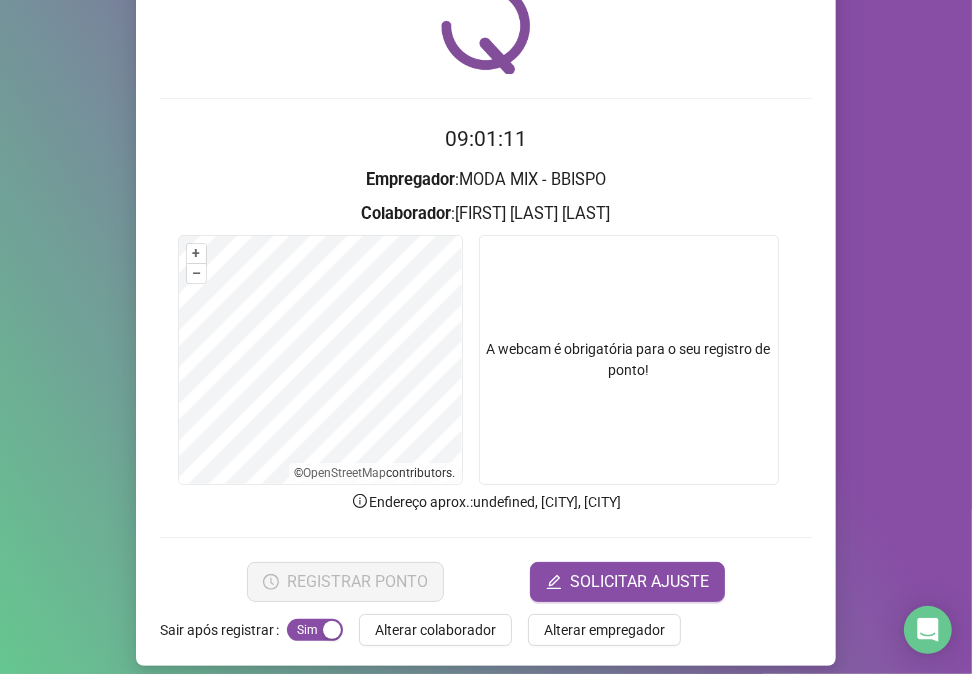 scroll, scrollTop: 105, scrollLeft: 0, axis: vertical 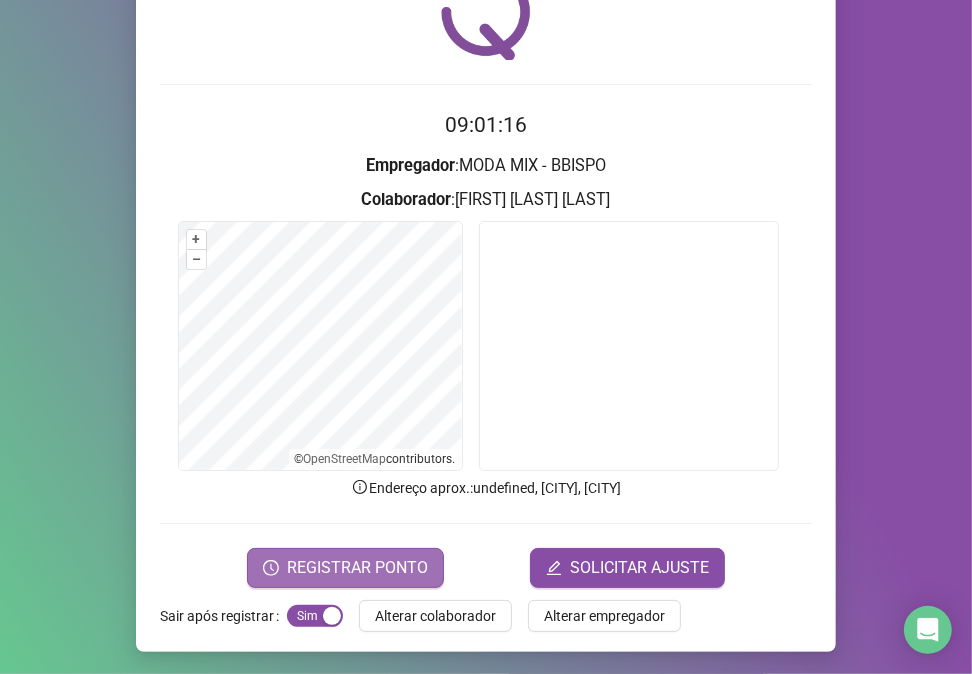 click on "REGISTRAR PONTO" at bounding box center [357, 568] 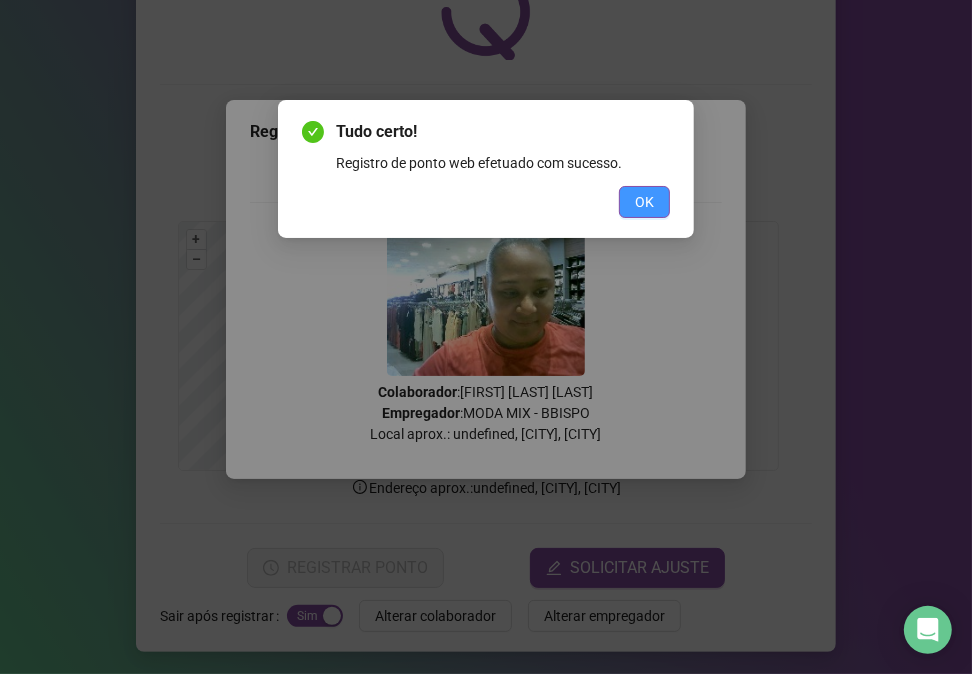 click on "OK" at bounding box center (644, 202) 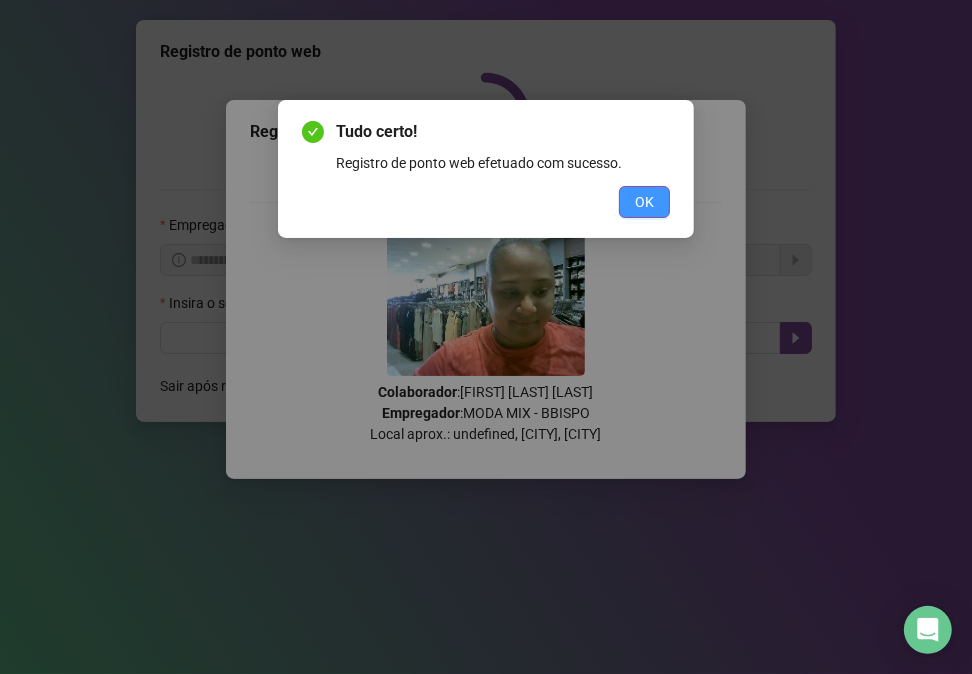scroll, scrollTop: 0, scrollLeft: 0, axis: both 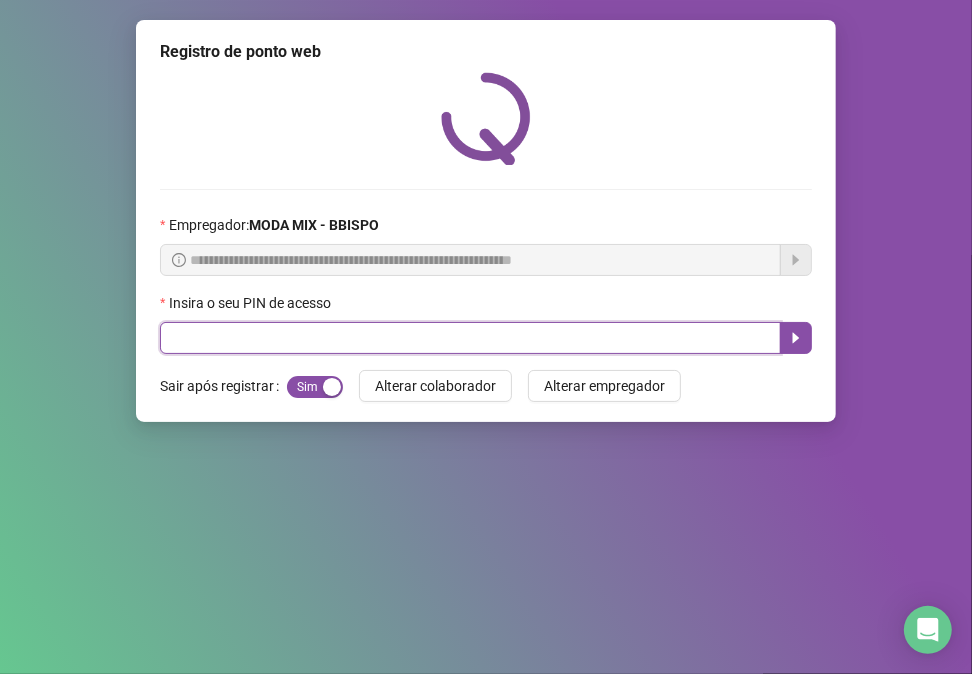 click at bounding box center [470, 338] 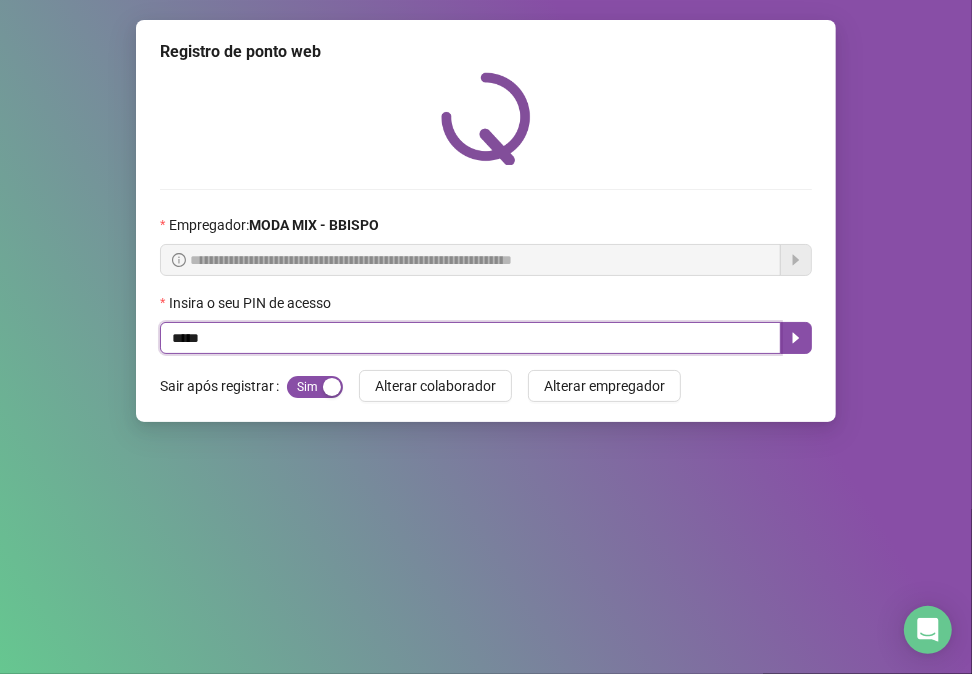 type on "*****" 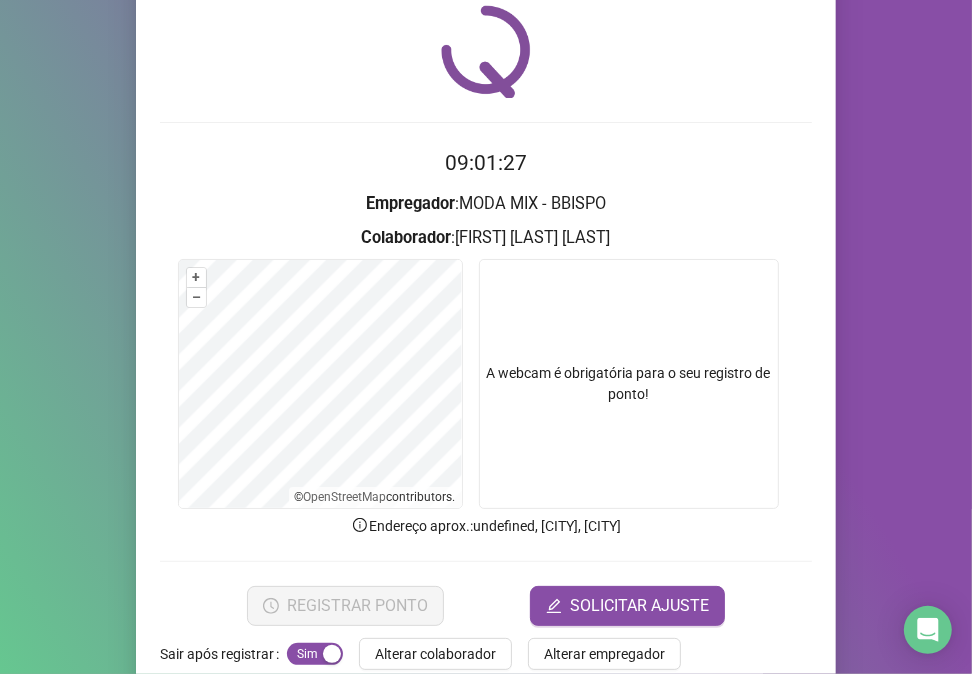 scroll, scrollTop: 105, scrollLeft: 0, axis: vertical 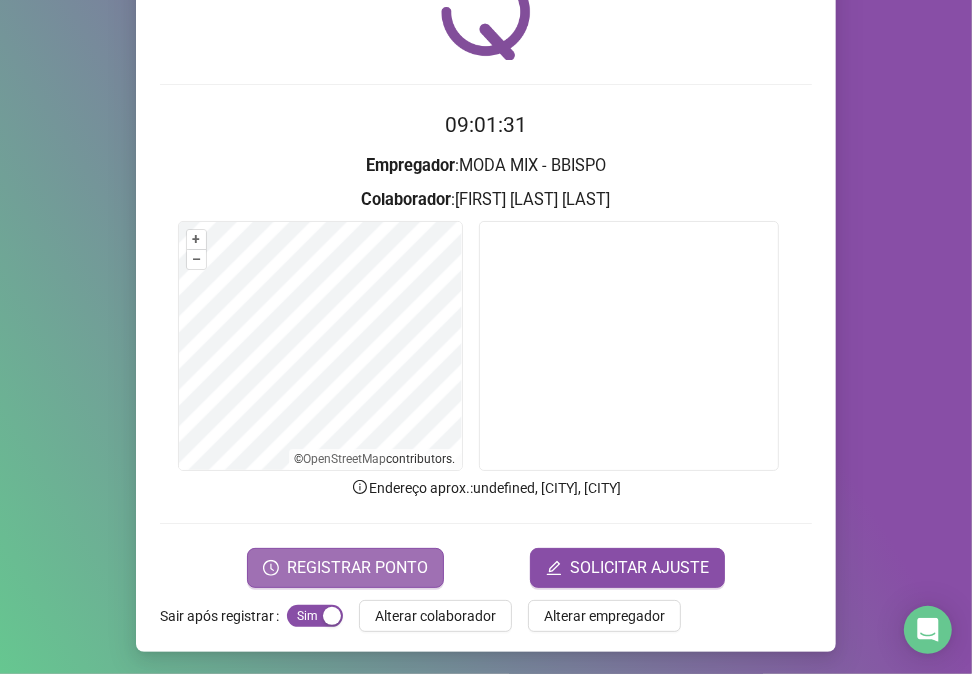 click on "REGISTRAR PONTO" at bounding box center (357, 568) 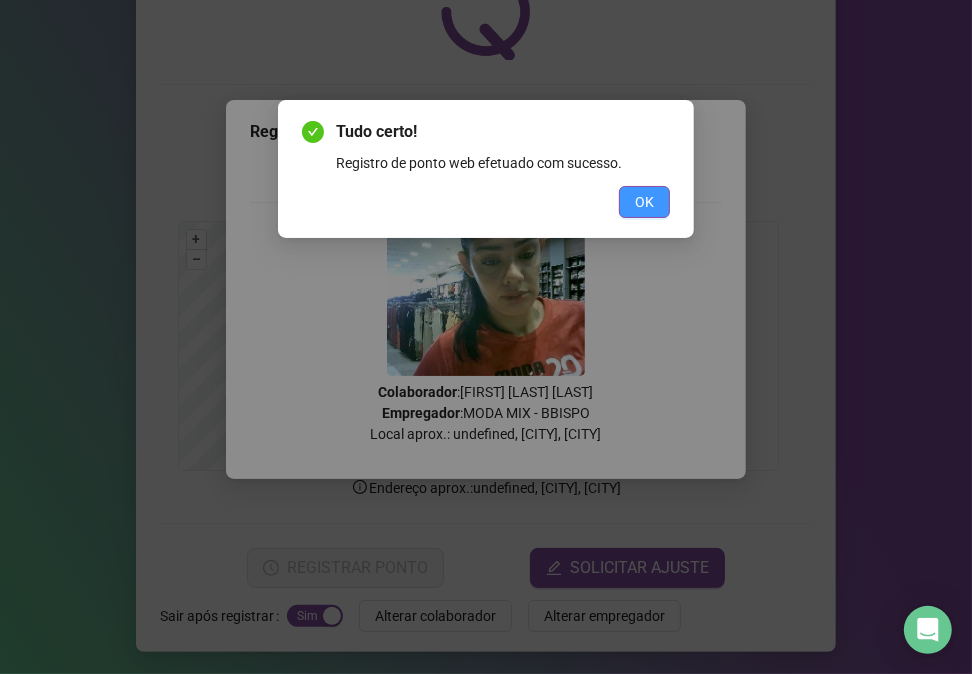 click on "OK" at bounding box center (644, 202) 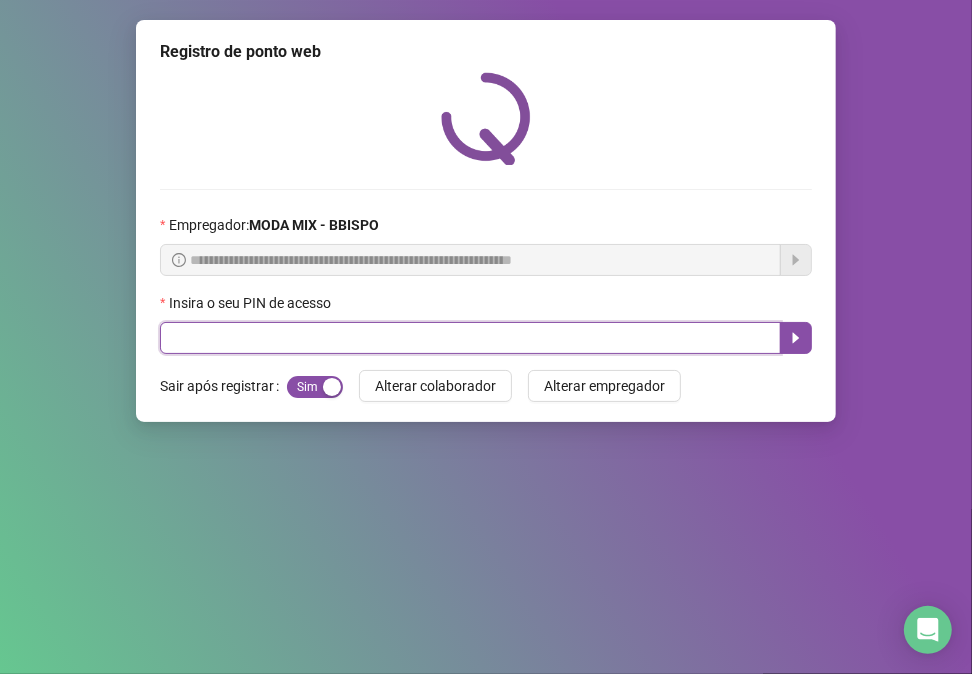 click at bounding box center (470, 338) 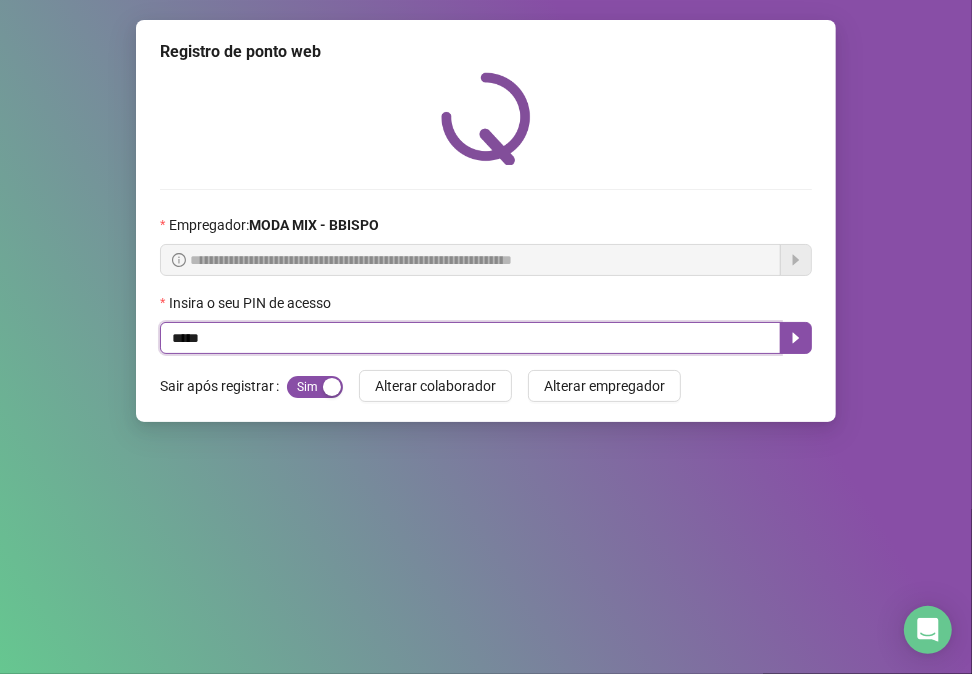 type on "*****" 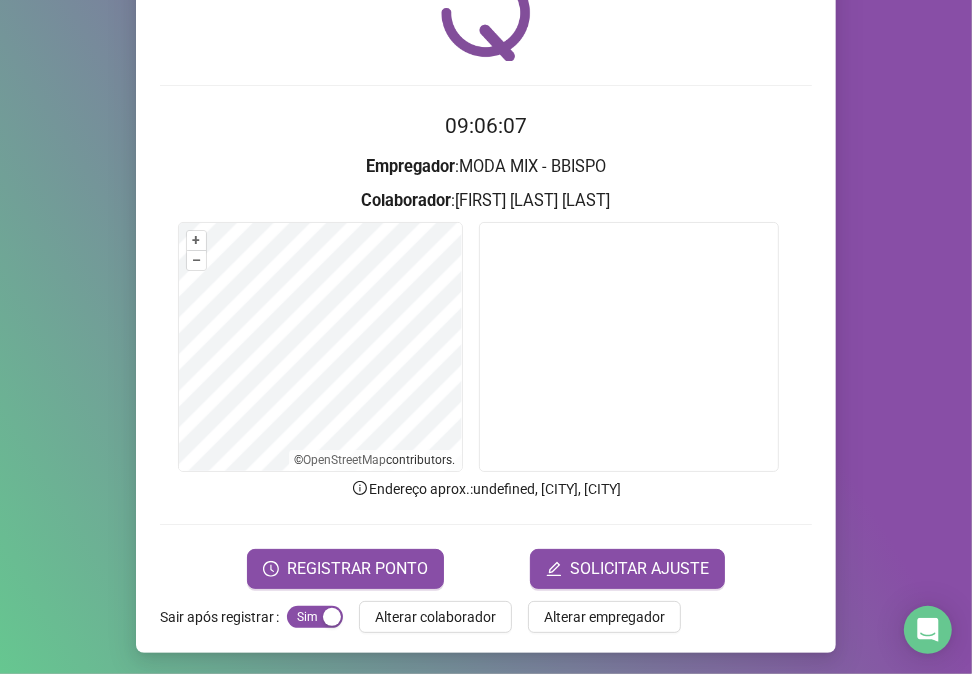 scroll, scrollTop: 105, scrollLeft: 0, axis: vertical 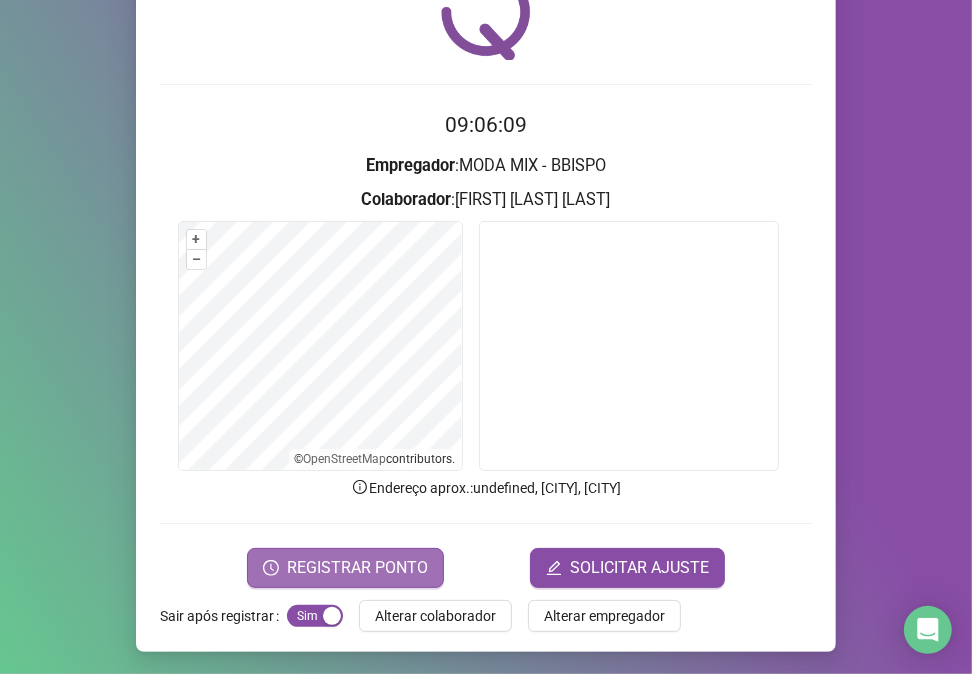 click on "REGISTRAR PONTO" at bounding box center [357, 568] 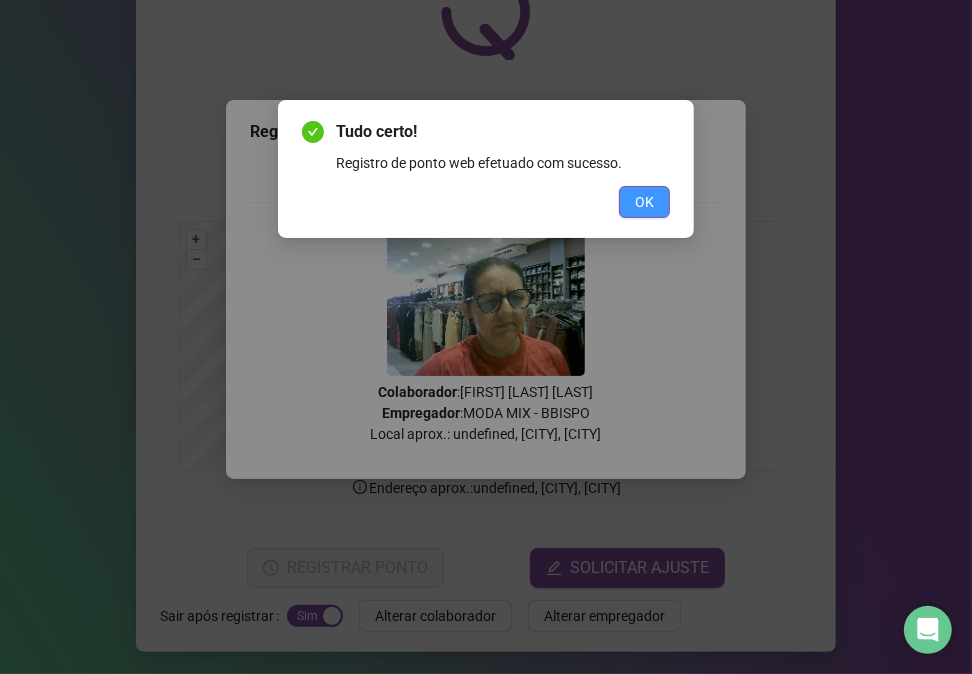 click on "OK" at bounding box center (644, 202) 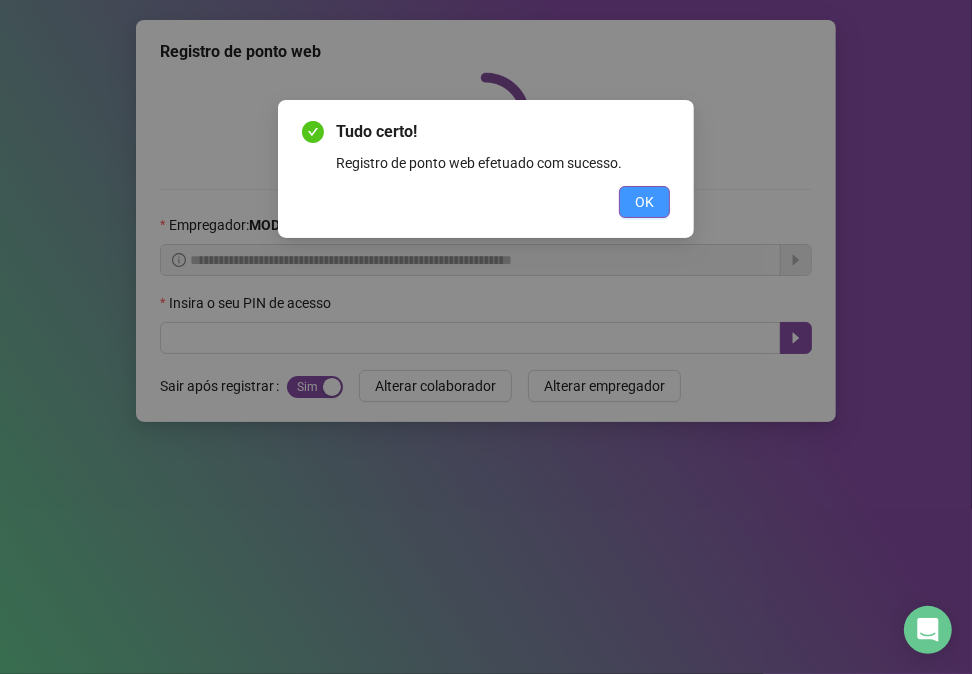 scroll, scrollTop: 0, scrollLeft: 0, axis: both 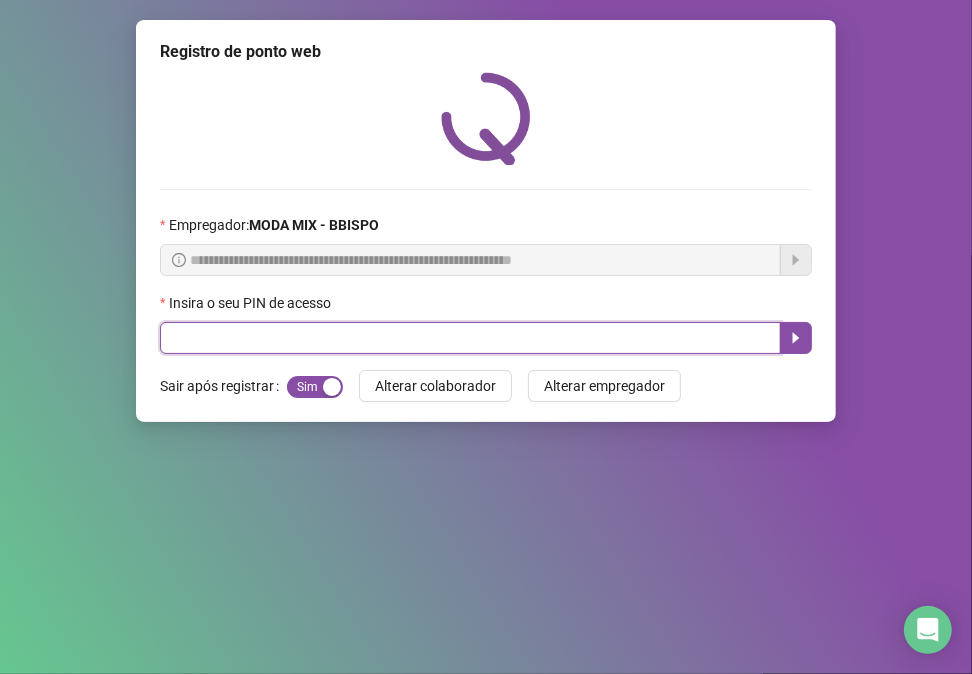 click at bounding box center (470, 338) 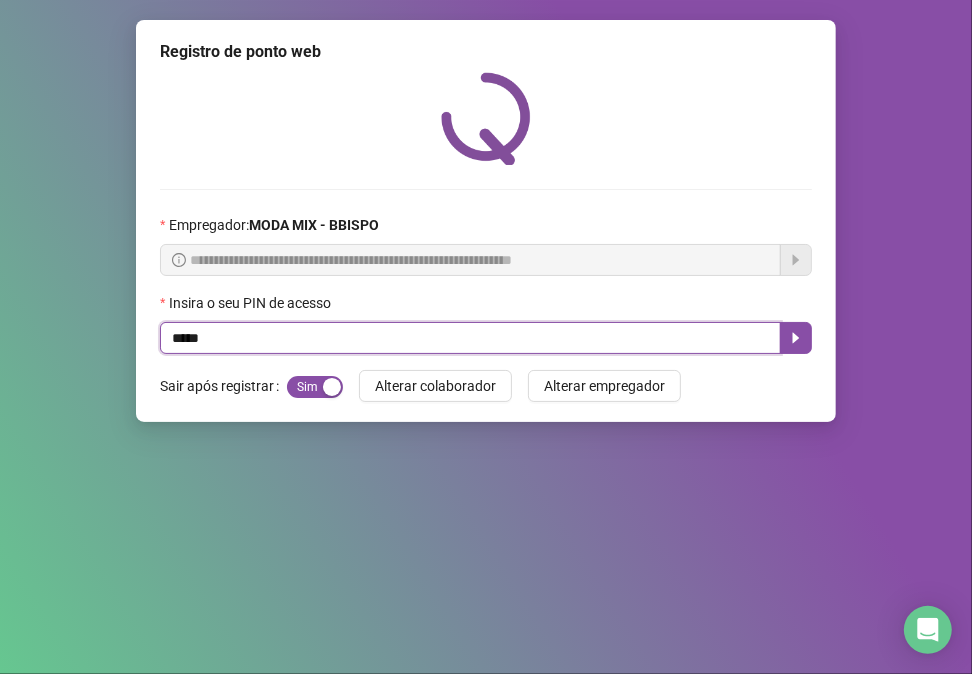 type on "*****" 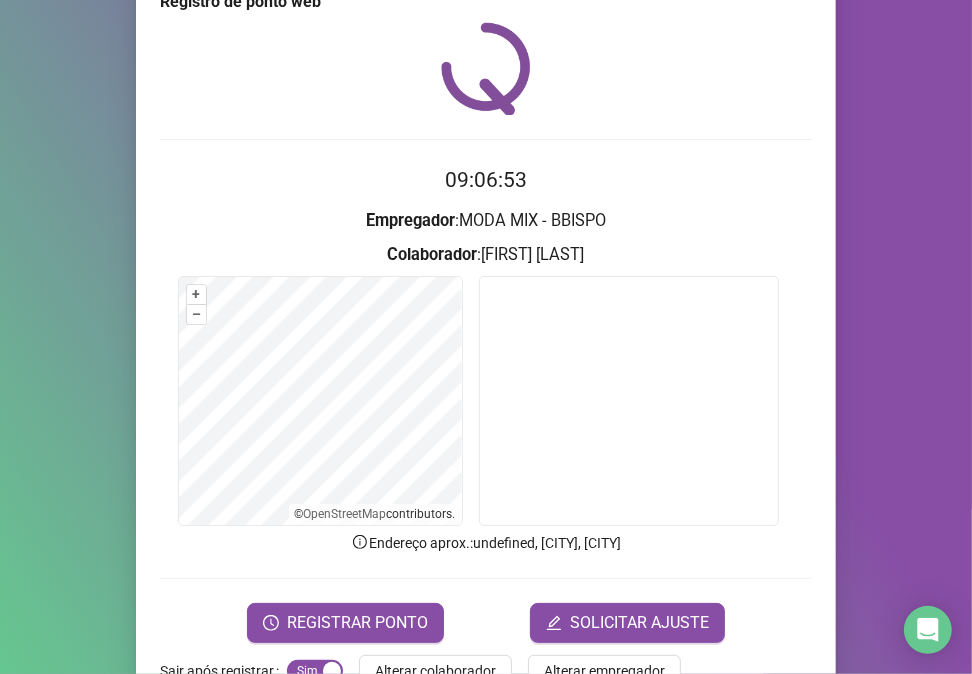 scroll, scrollTop: 105, scrollLeft: 0, axis: vertical 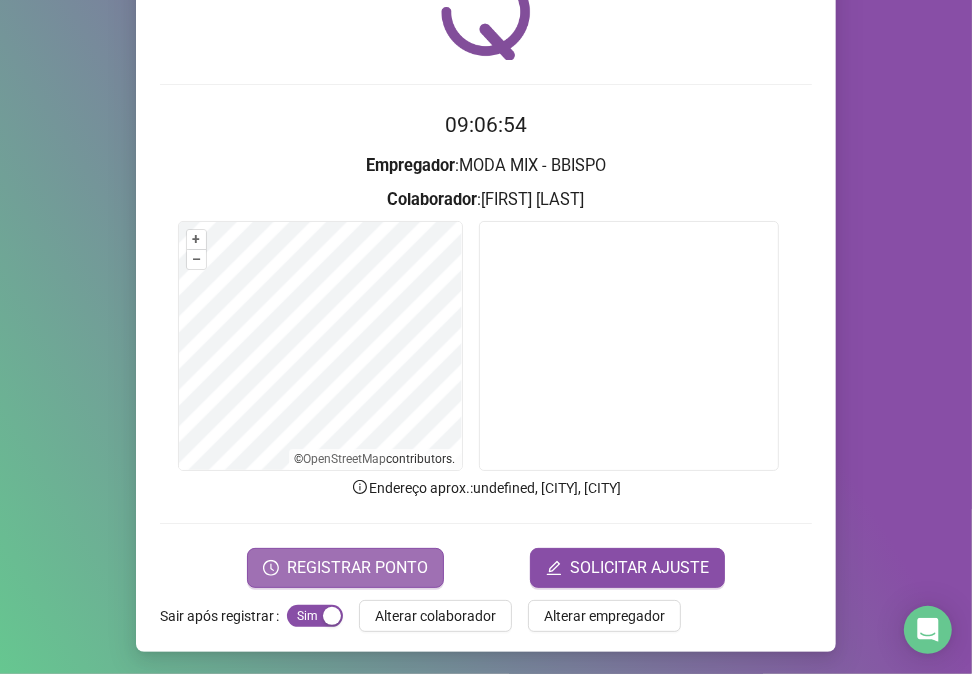 click on "REGISTRAR PONTO" at bounding box center [357, 568] 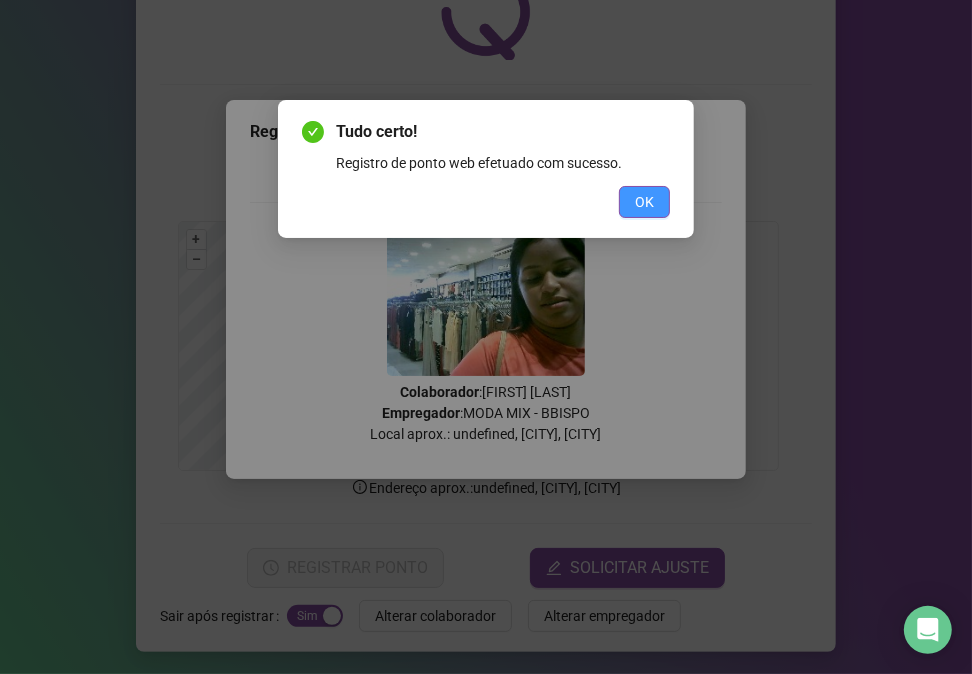 click on "OK" at bounding box center [644, 202] 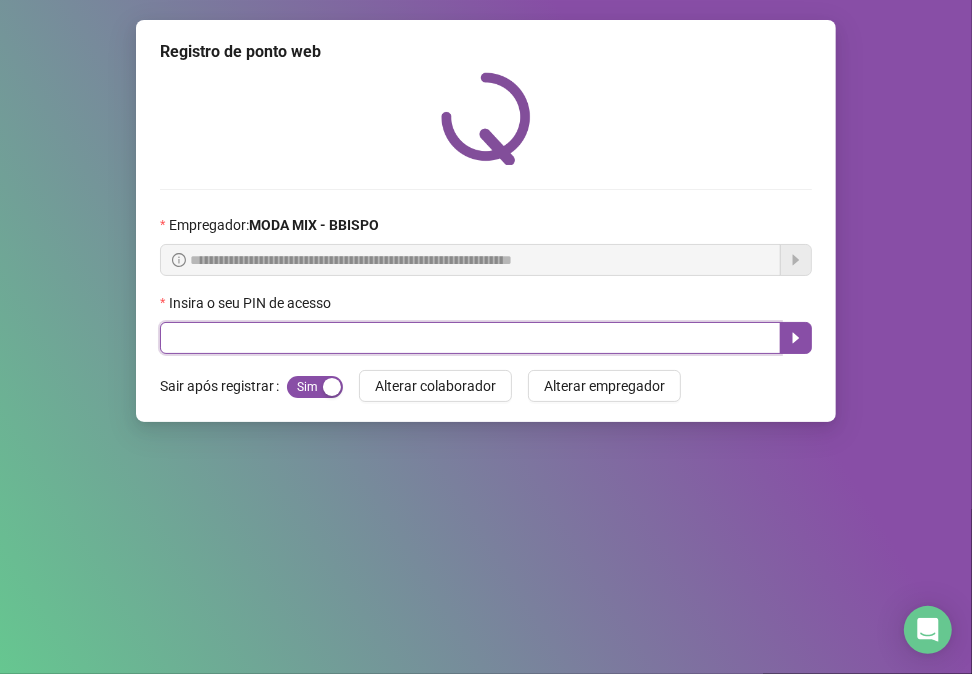 click at bounding box center [470, 338] 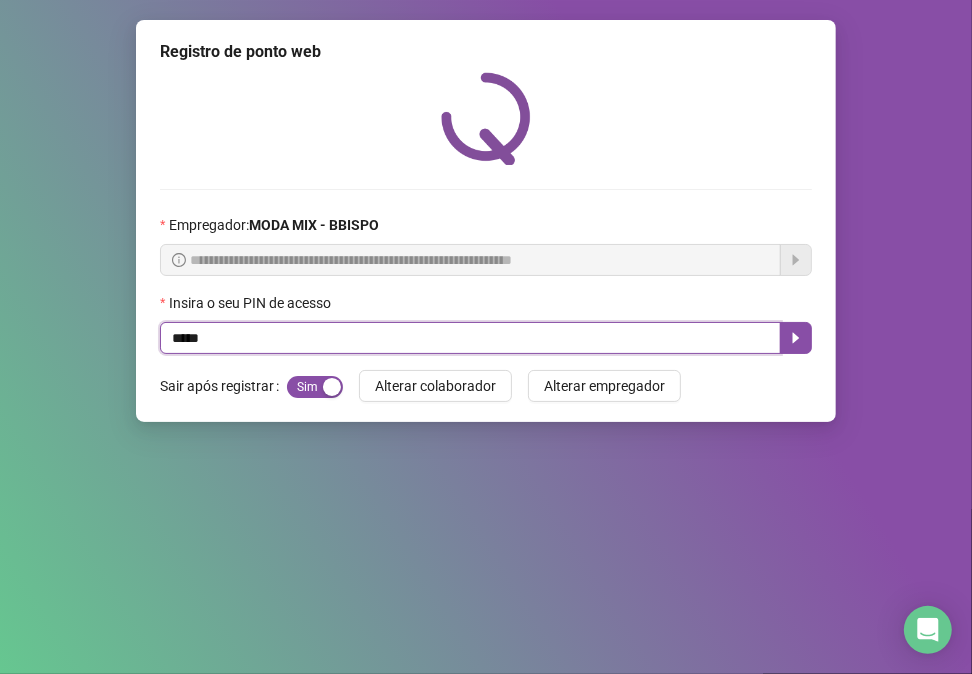 type on "*****" 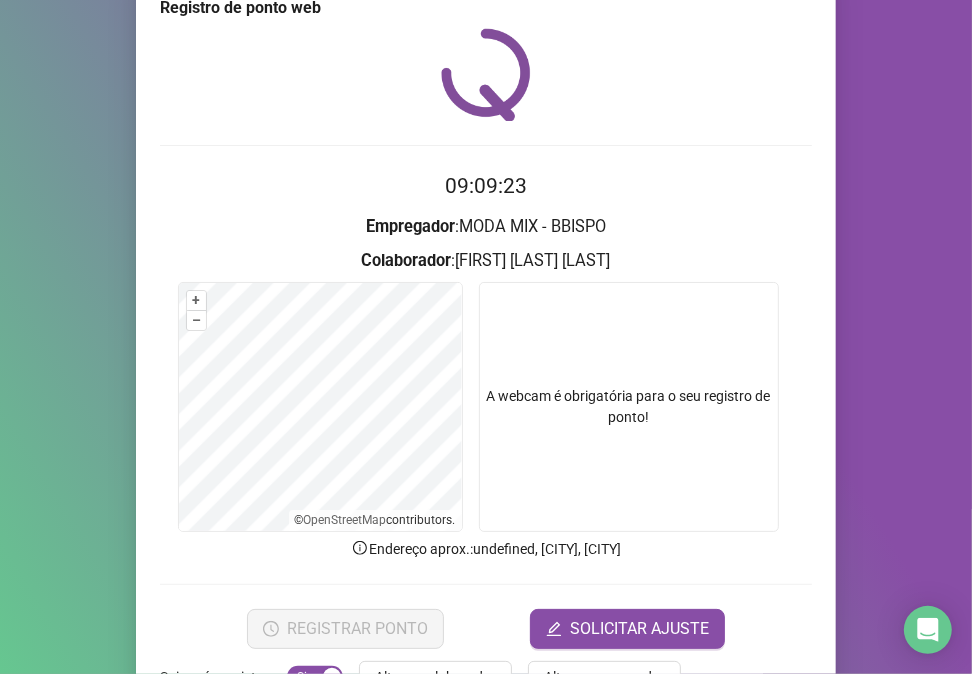 scroll, scrollTop: 105, scrollLeft: 0, axis: vertical 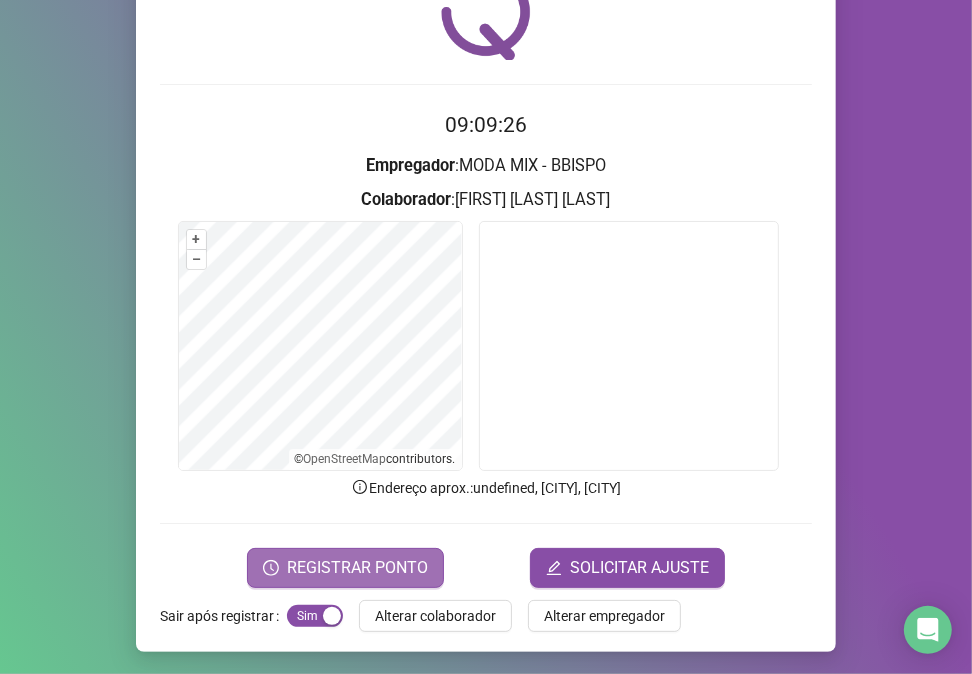 click on "REGISTRAR PONTO" at bounding box center [357, 568] 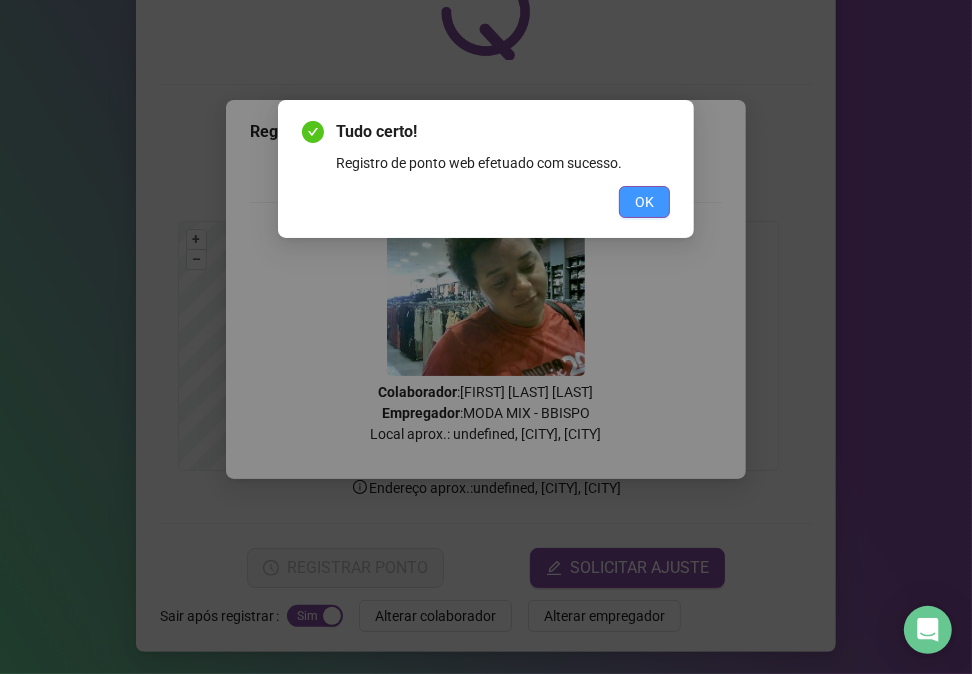 click on "OK" at bounding box center (644, 202) 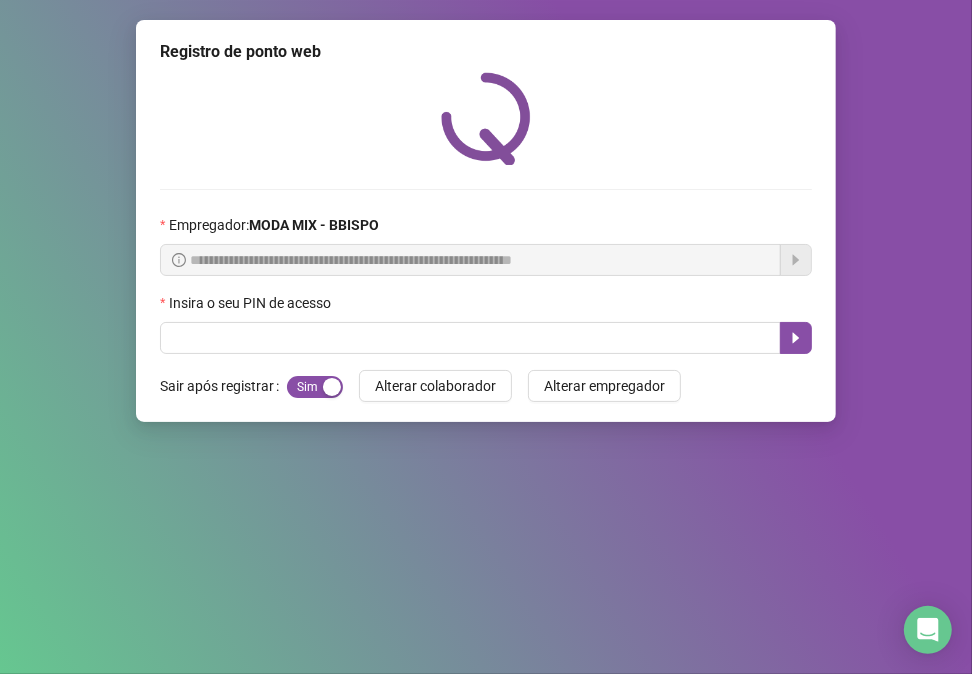 scroll, scrollTop: 0, scrollLeft: 0, axis: both 